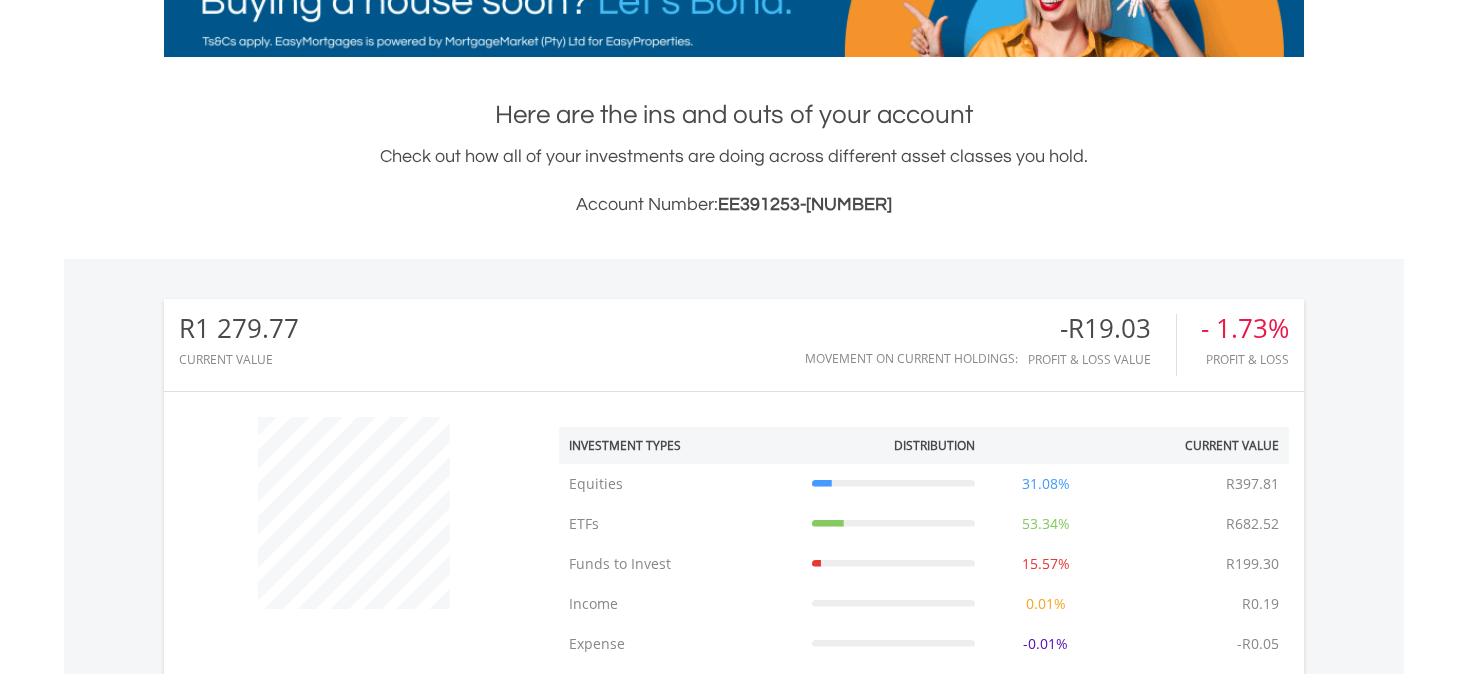 scroll, scrollTop: 414, scrollLeft: 0, axis: vertical 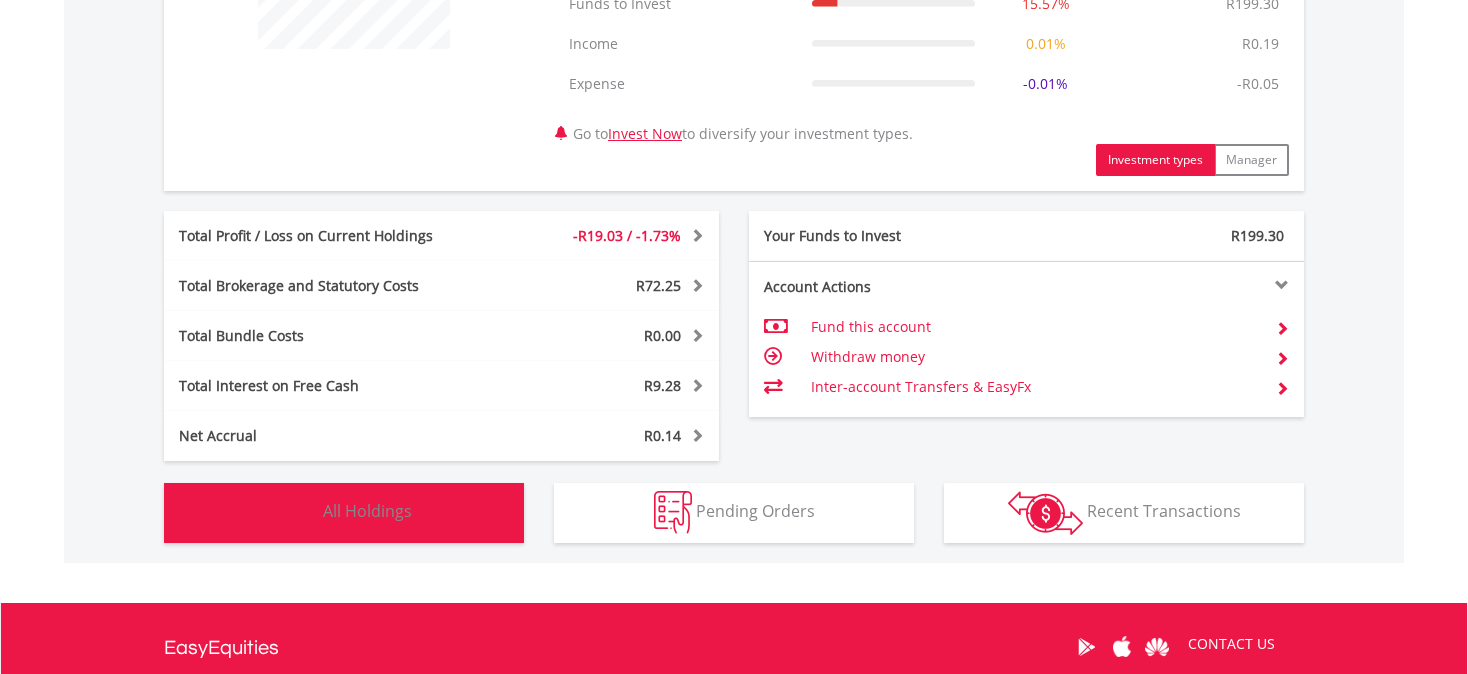 click on "Holdings
All Holdings" at bounding box center (344, 513) 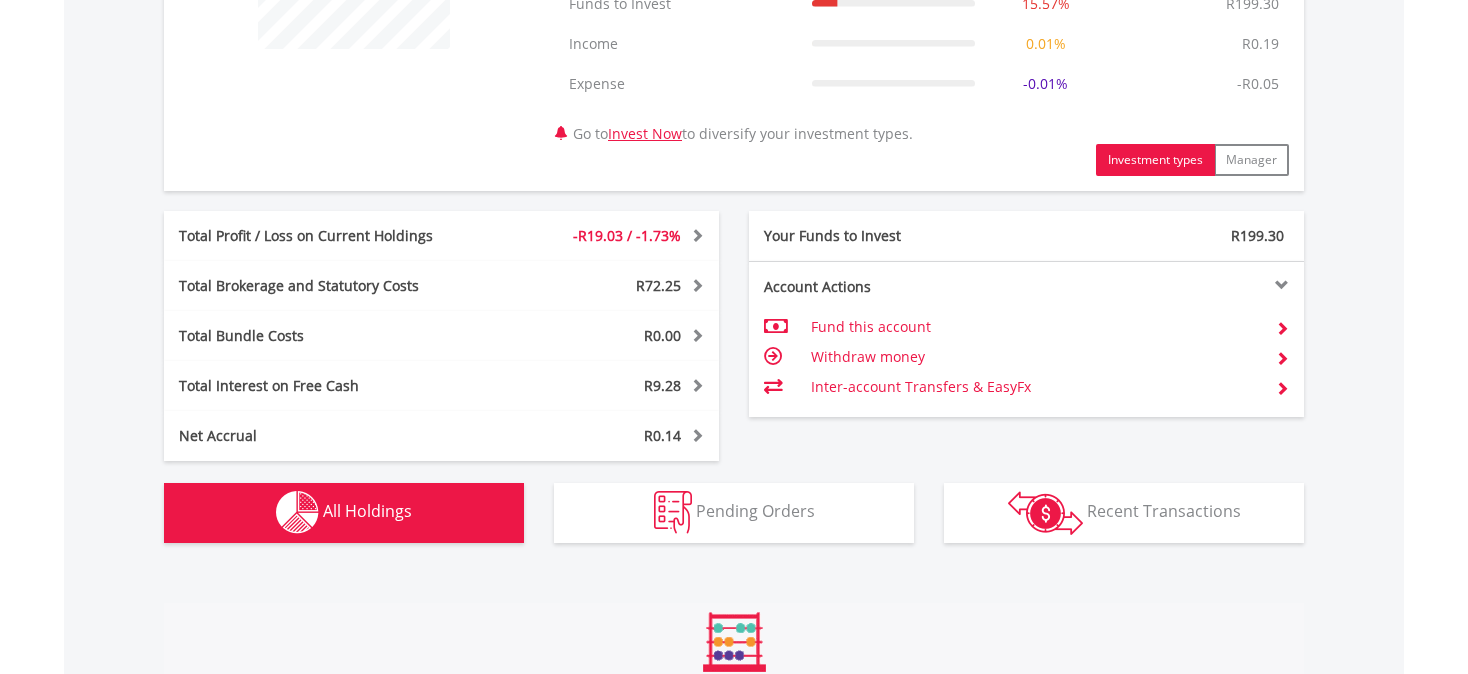 type 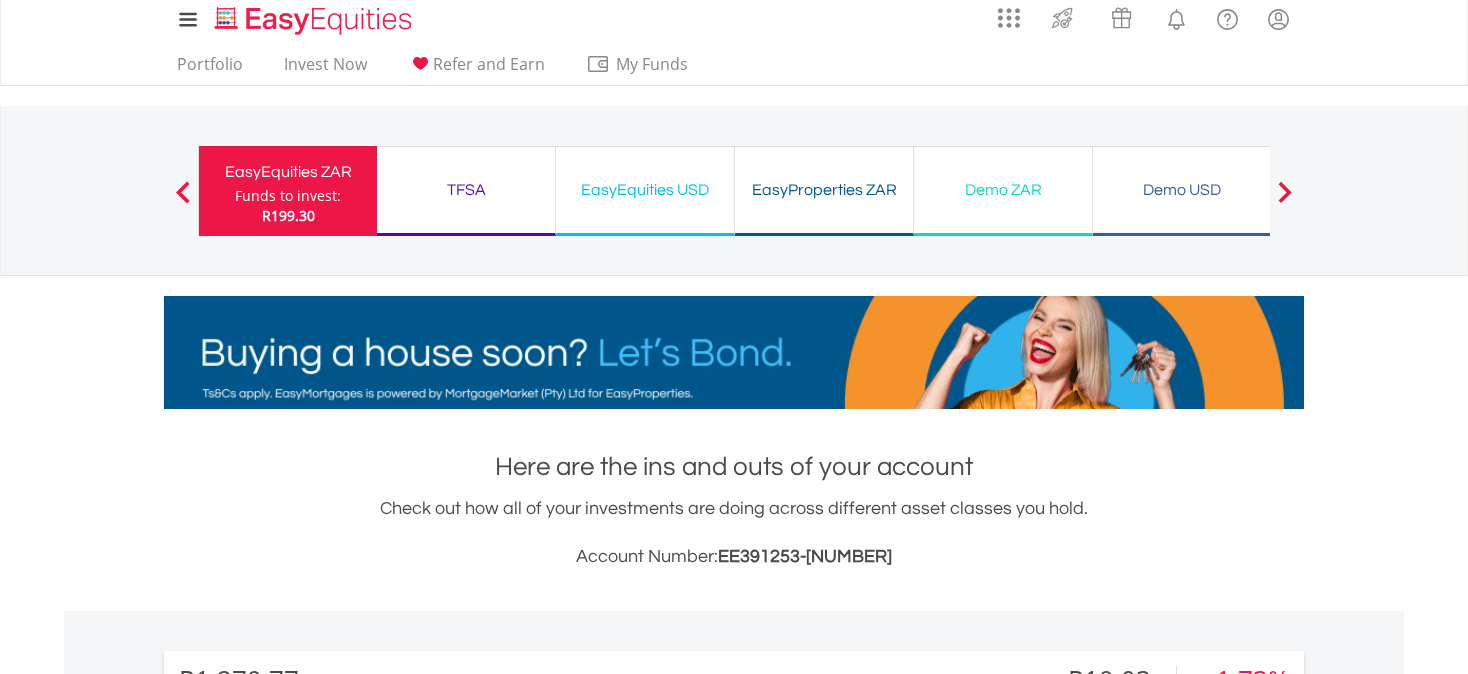 scroll, scrollTop: 0, scrollLeft: 0, axis: both 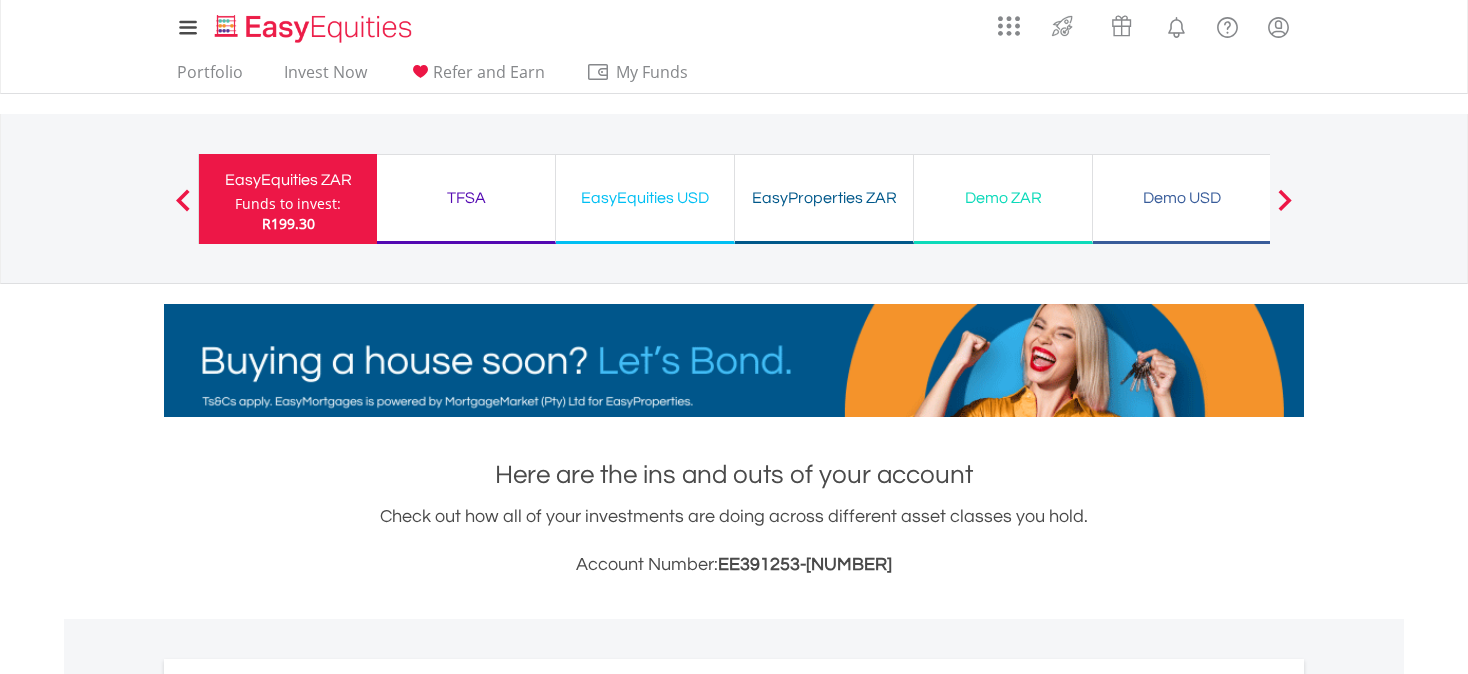 click on "TFSA
Funds to invest:
R199.30" at bounding box center (466, 199) 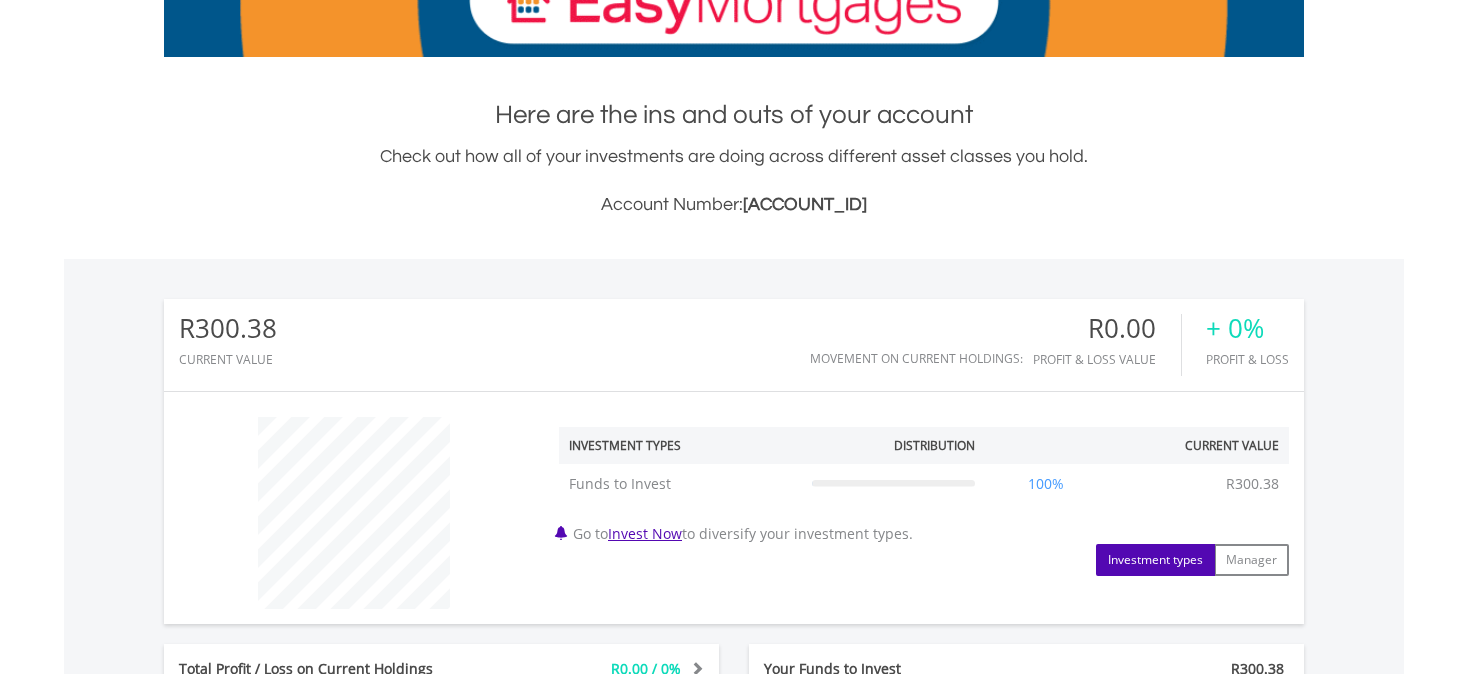 scroll, scrollTop: 400, scrollLeft: 0, axis: vertical 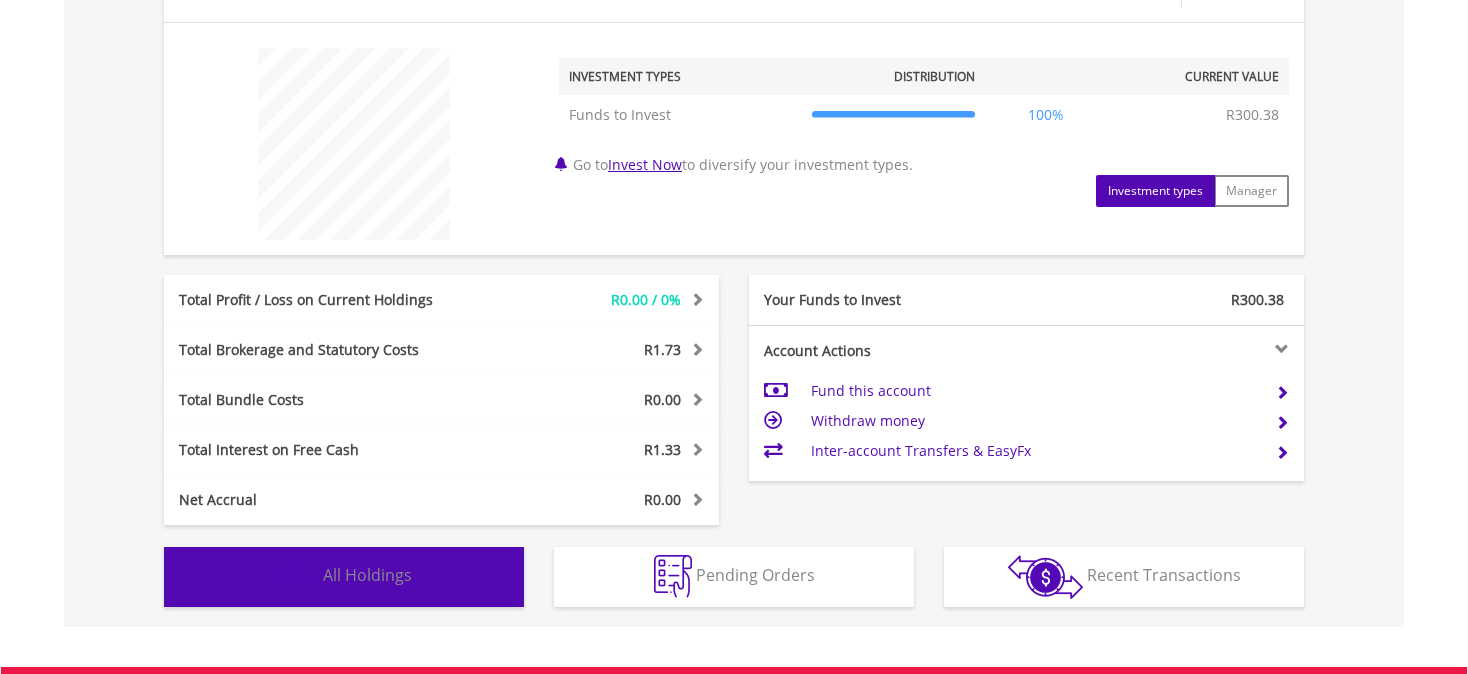 click on "Holdings
All Holdings" at bounding box center (344, 577) 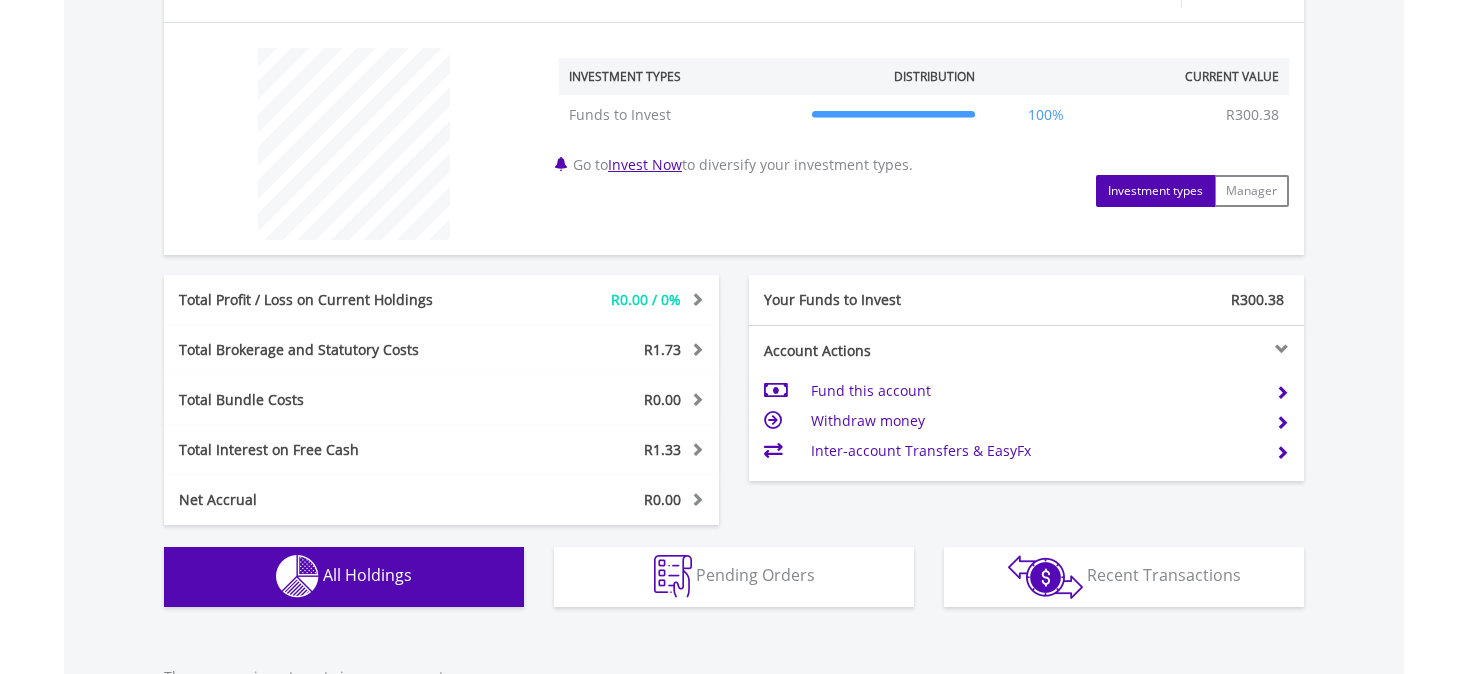 scroll, scrollTop: 1120, scrollLeft: 0, axis: vertical 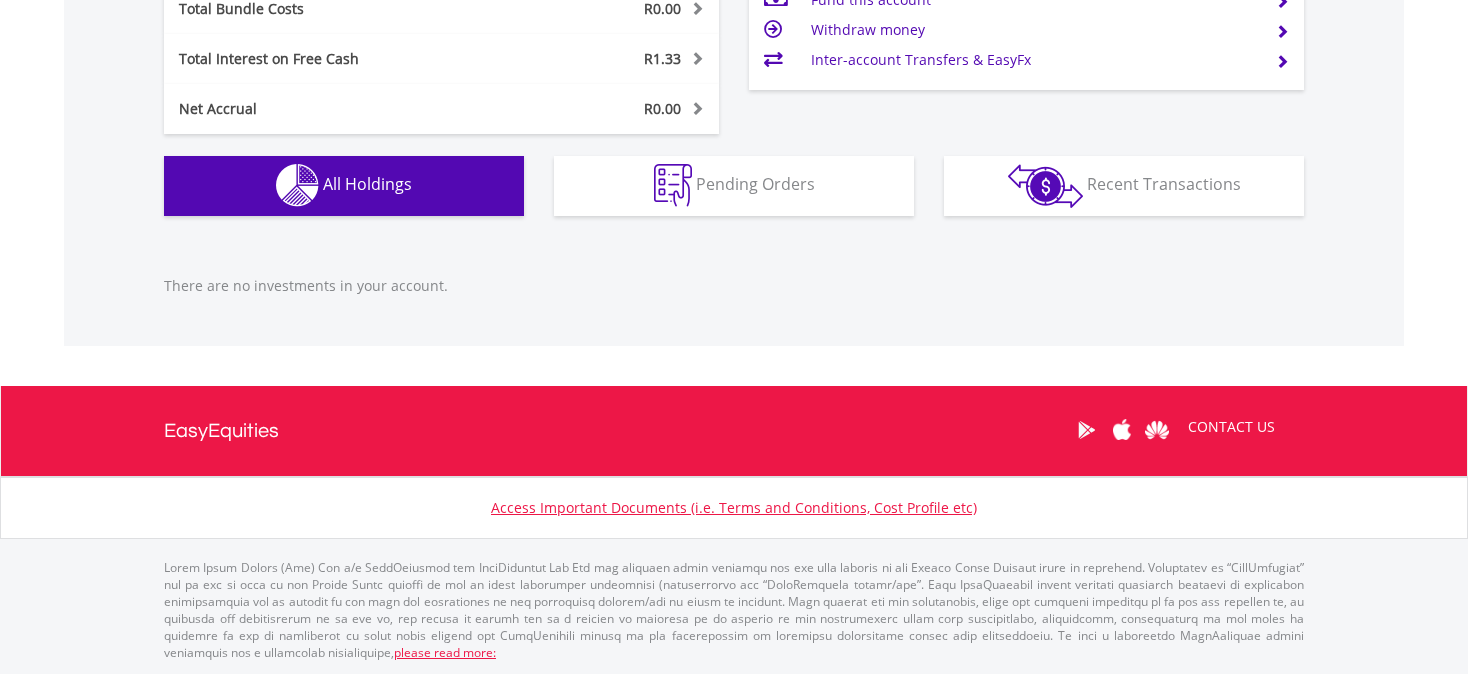 type 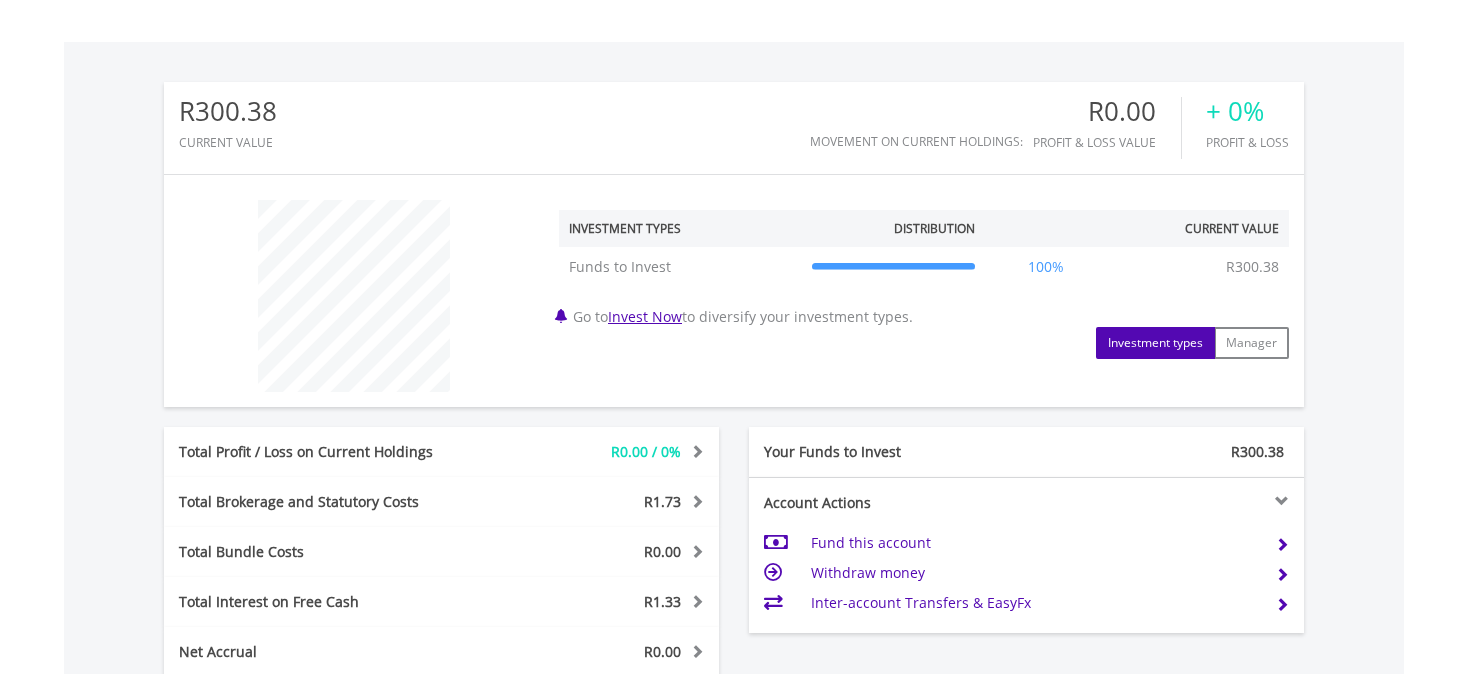 scroll, scrollTop: 680, scrollLeft: 0, axis: vertical 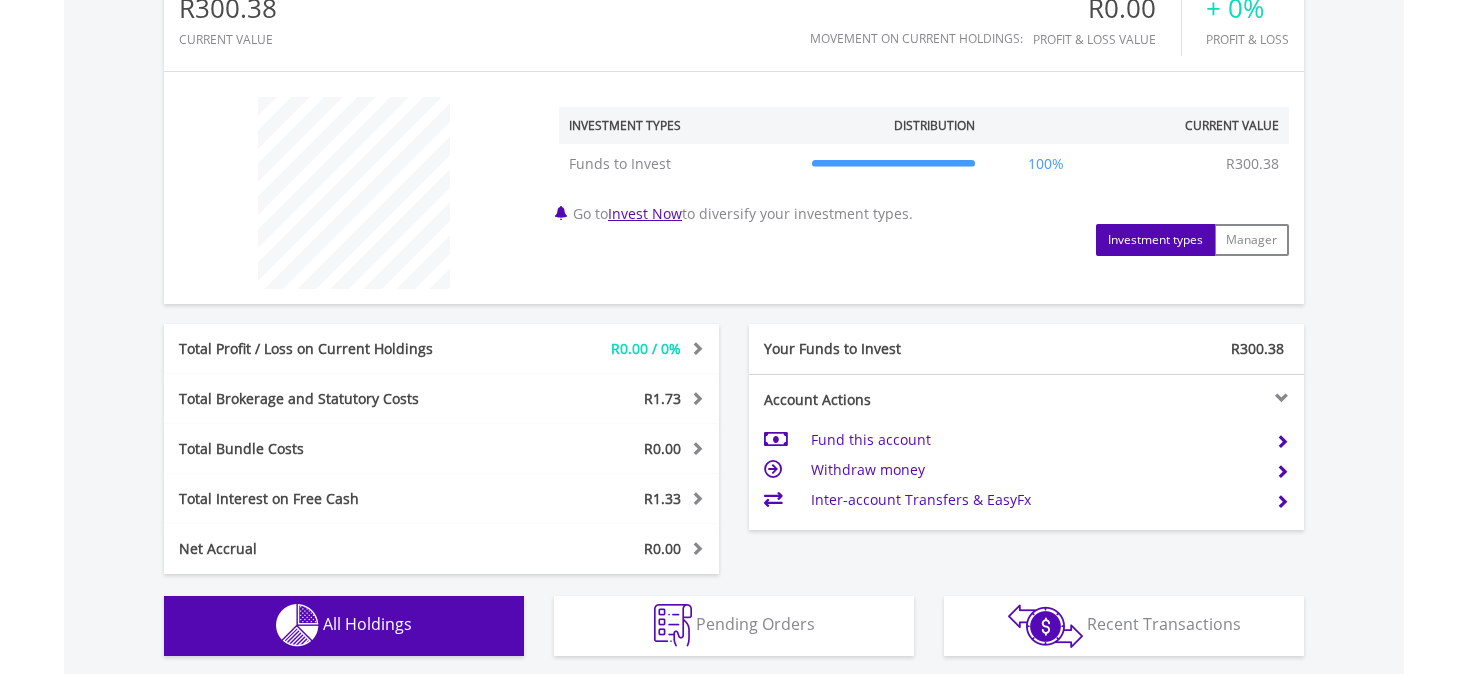 click on "Fund this account" at bounding box center [1035, 440] 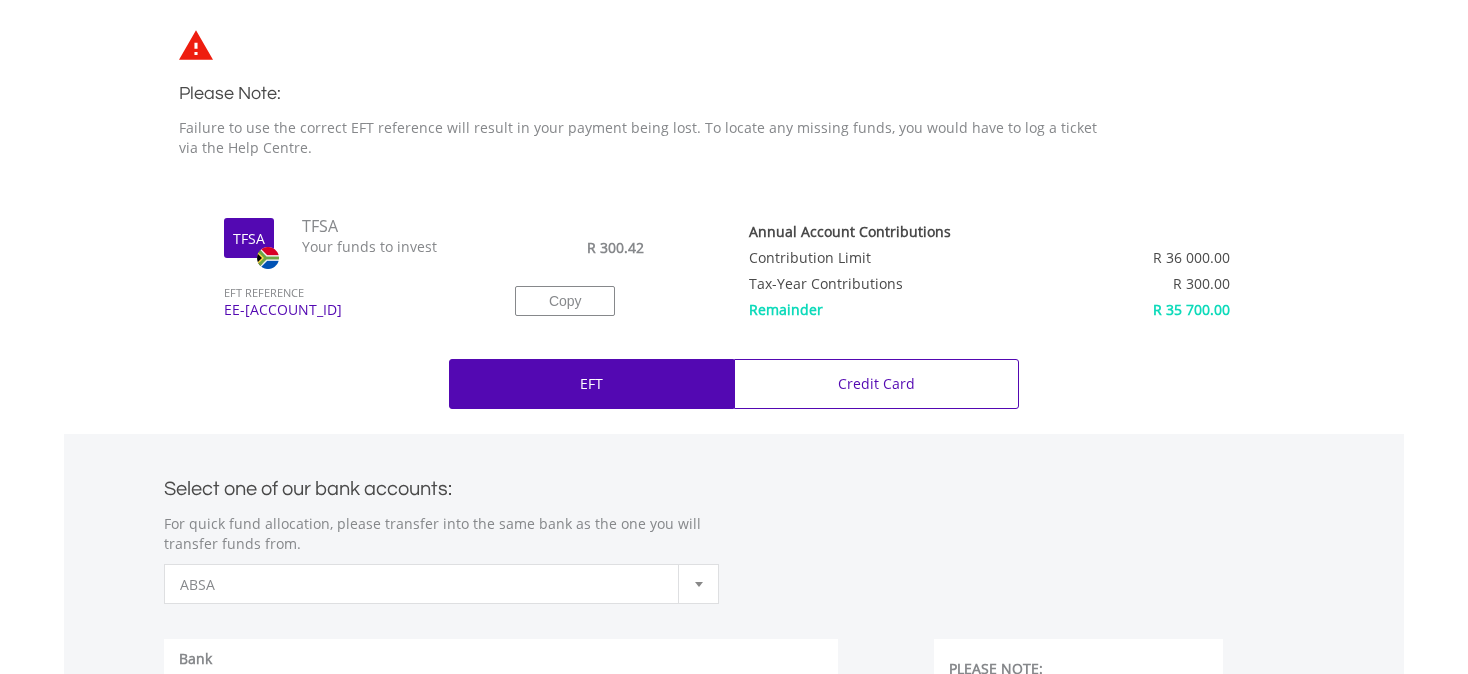 scroll, scrollTop: 560, scrollLeft: 0, axis: vertical 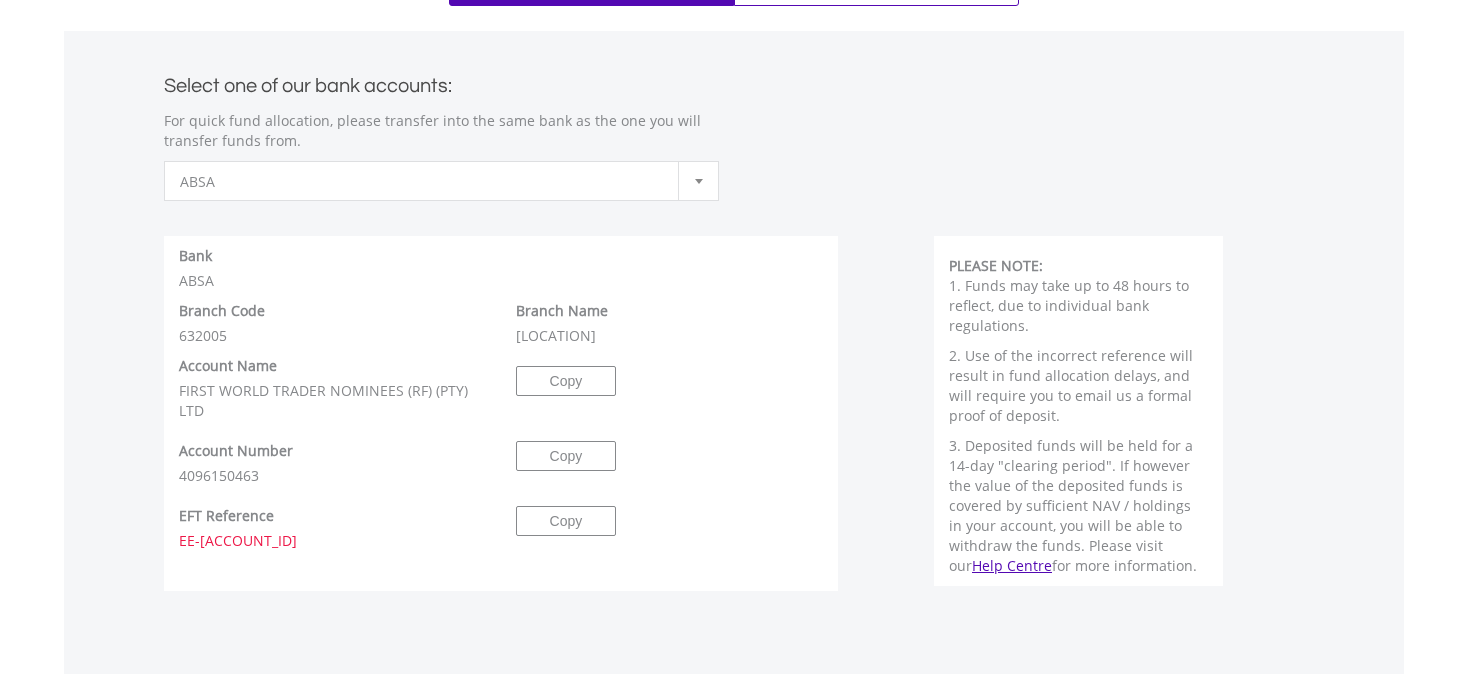 click on "ABSA" at bounding box center (441, 181) 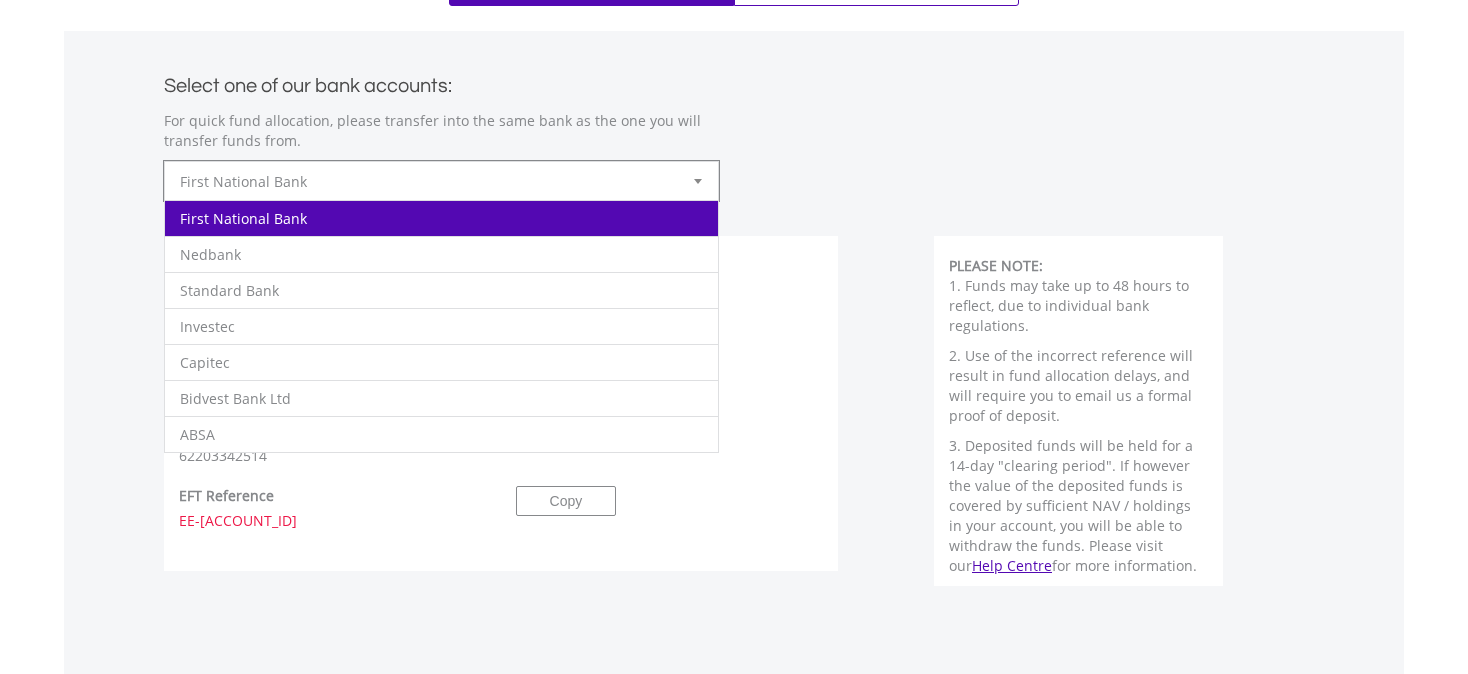 click on "First National Bank First National Bank Nedbank Standard Bank Investec Capitec Bidvest Bank Ltd ABSA" at bounding box center (441, 181) 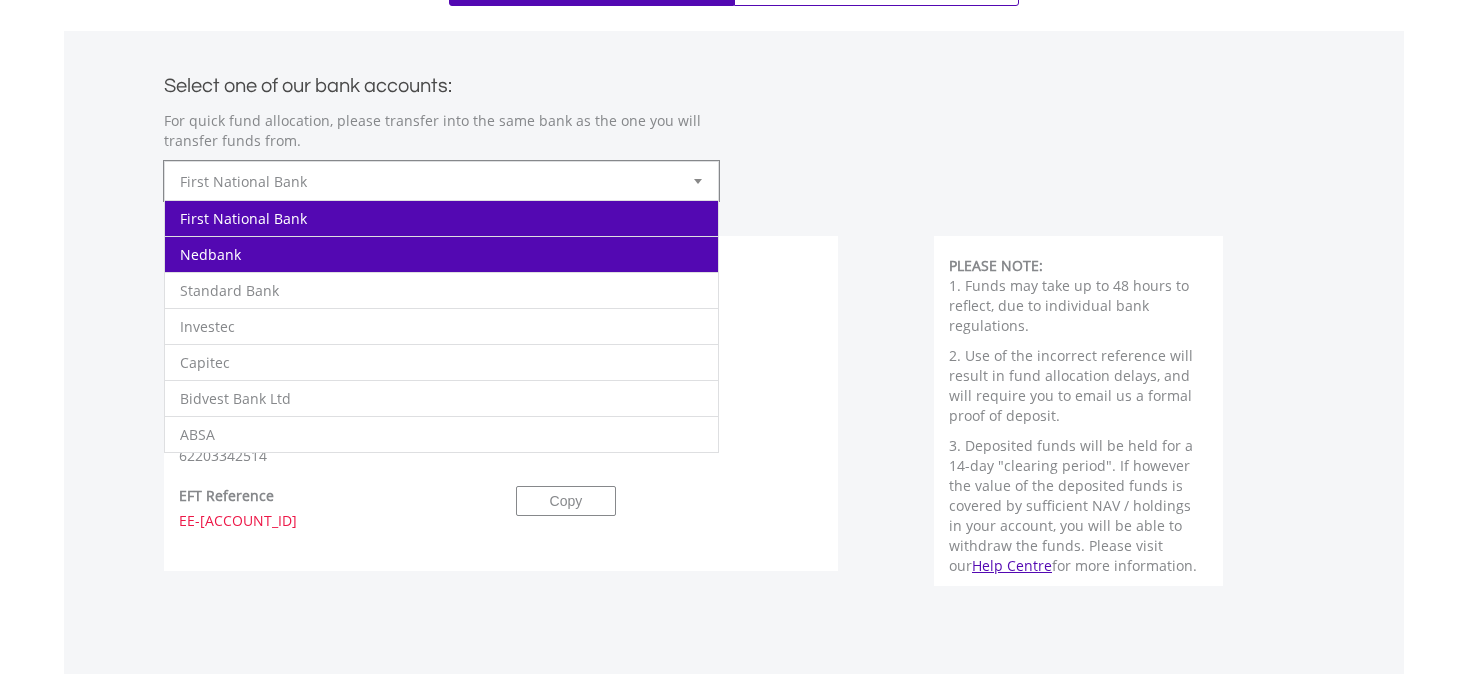 click on "Nedbank" at bounding box center (441, 254) 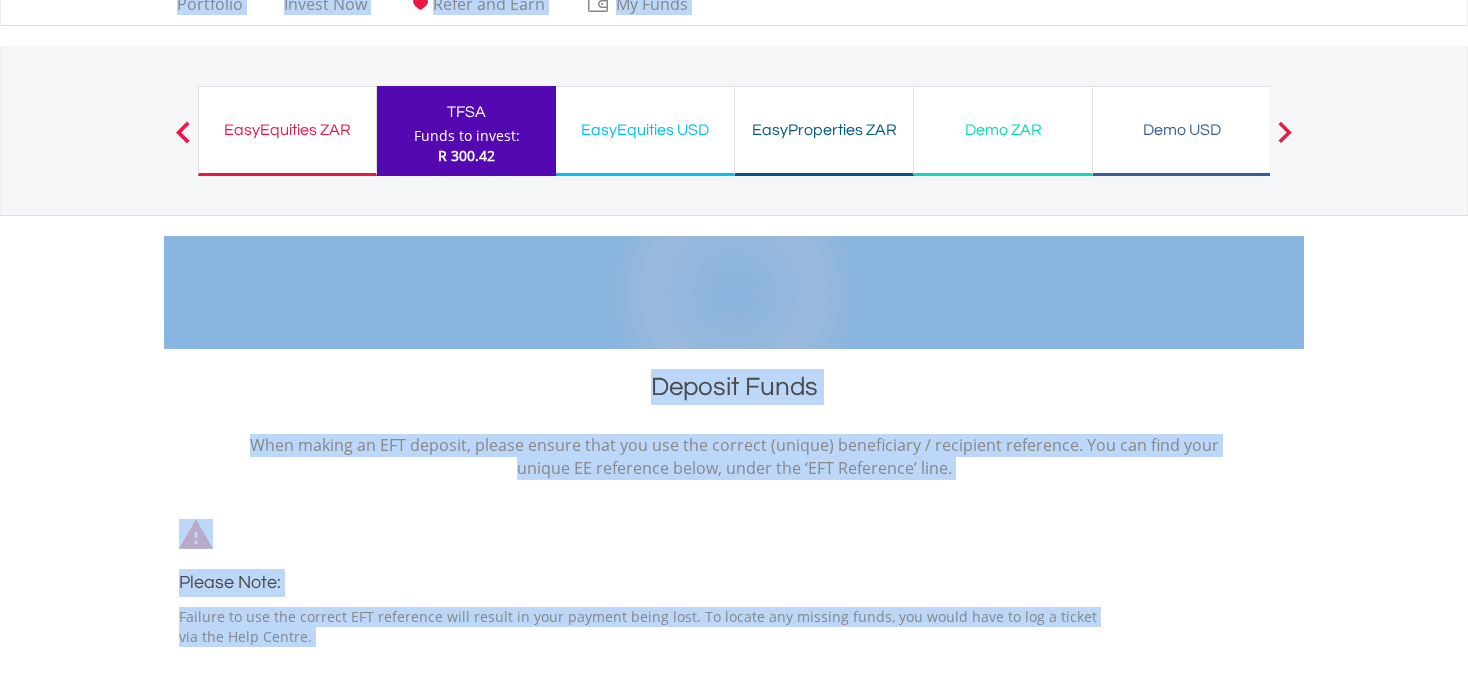 scroll, scrollTop: 0, scrollLeft: 0, axis: both 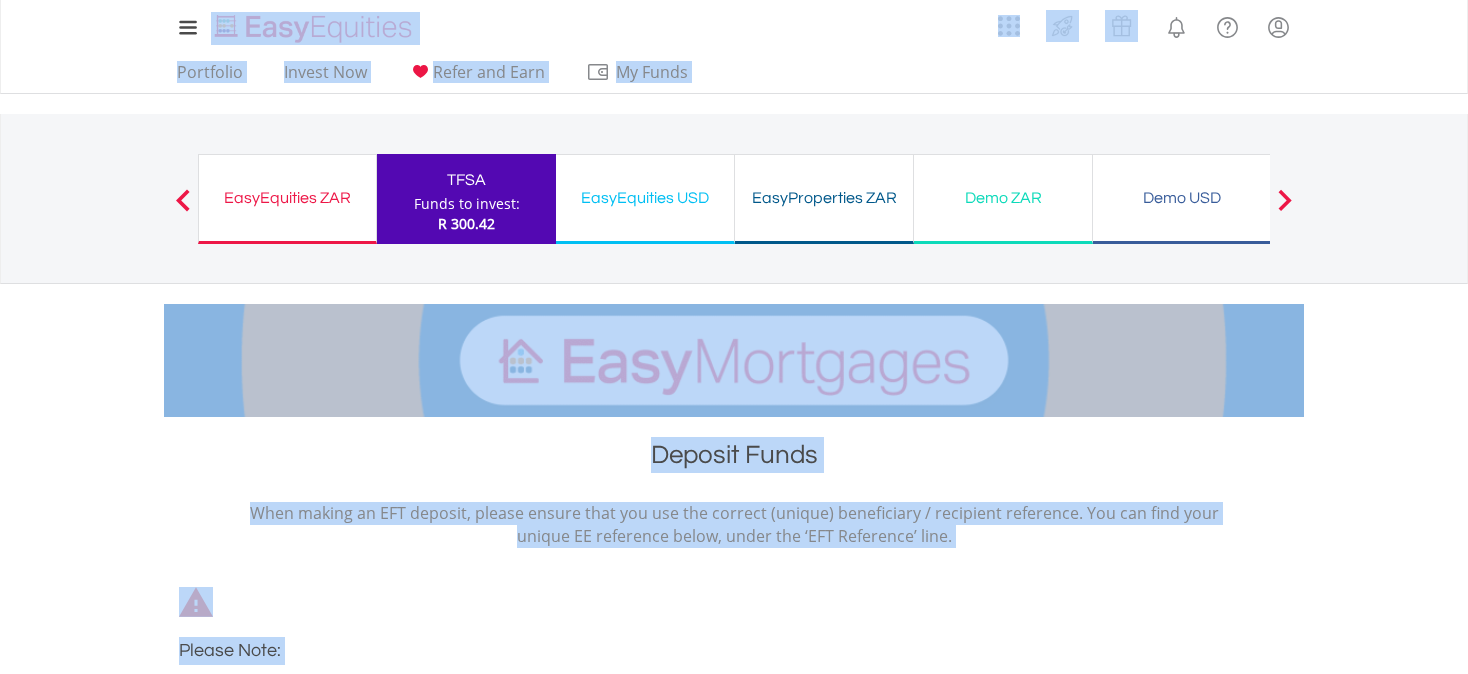 drag, startPoint x: 830, startPoint y: 142, endPoint x: 815, endPoint y: -108, distance: 250.4496 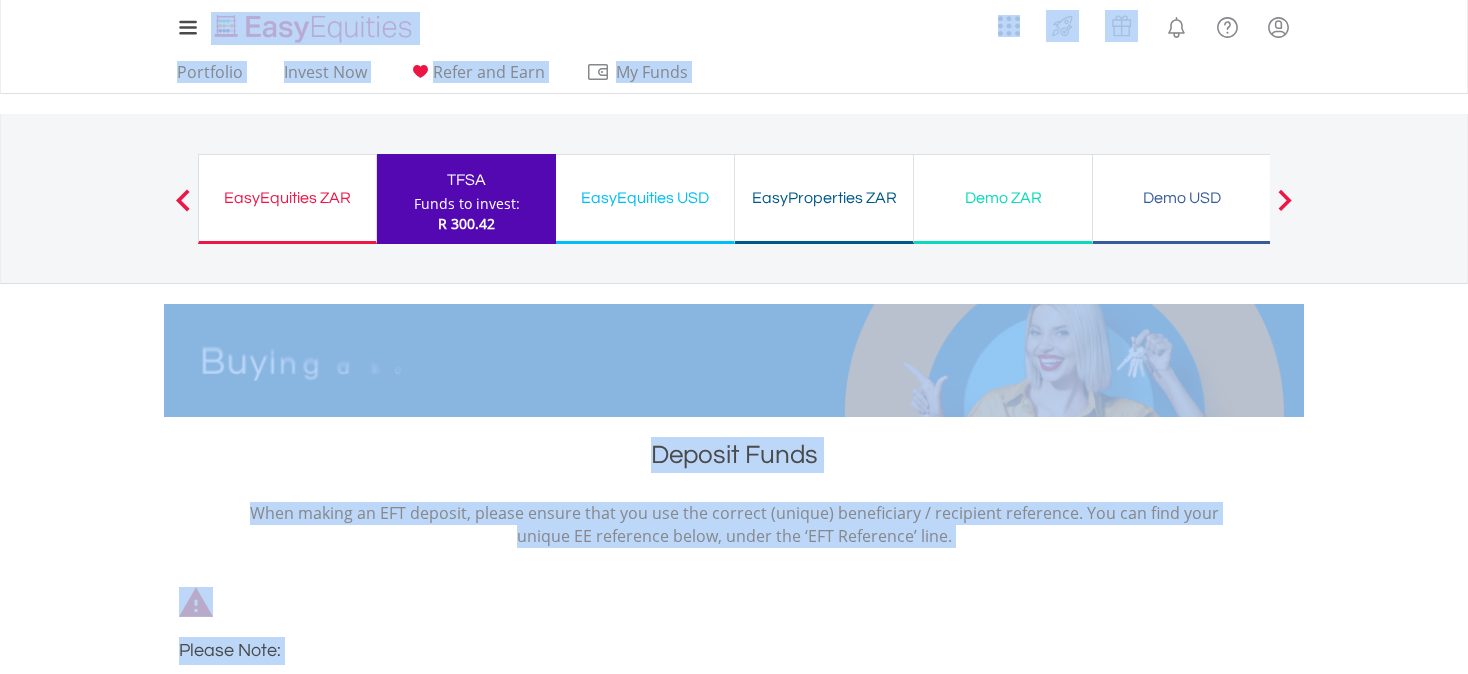 click on "My Investments
Invest Now
New Listings
Sell
My Recurring Investments
Pending Orders
Switch Unit Trusts
Vouchers
Buy a Voucher
Redeem a Voucher" at bounding box center (734, 1058) 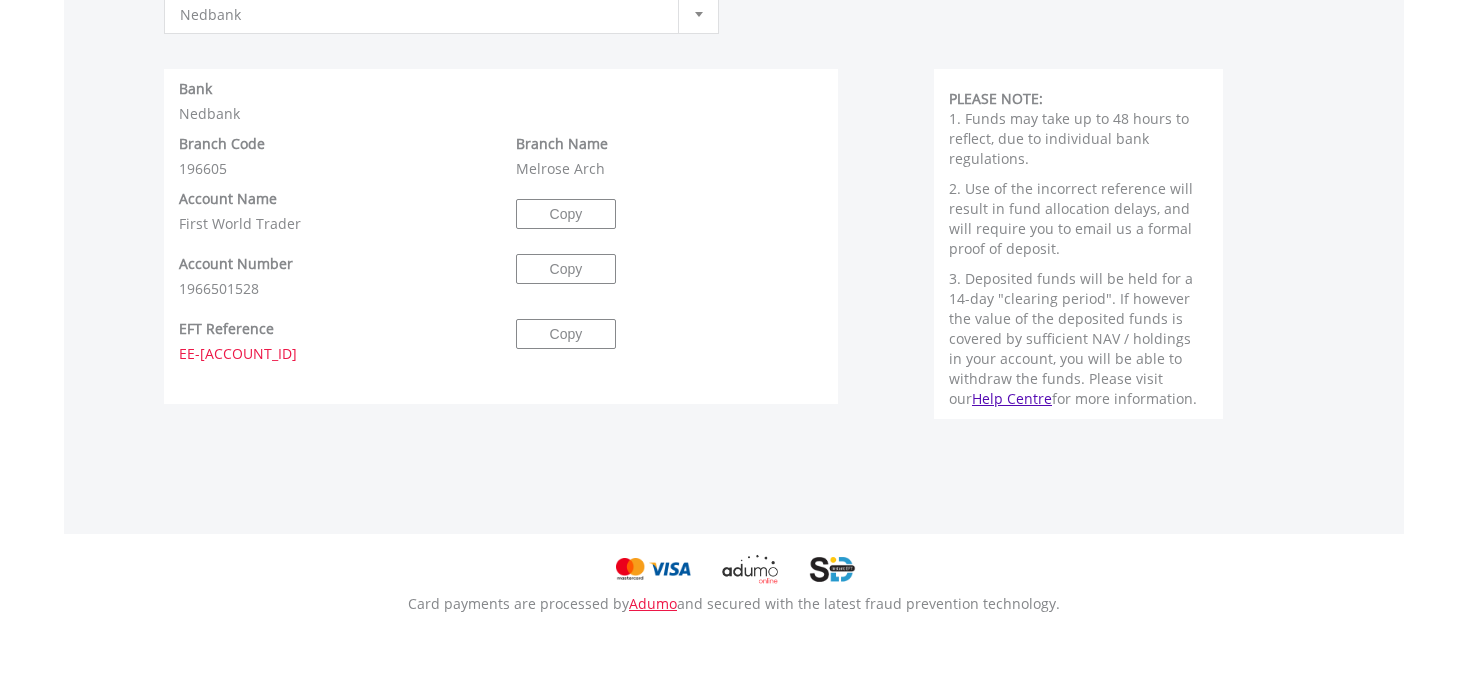 scroll, scrollTop: 1160, scrollLeft: 0, axis: vertical 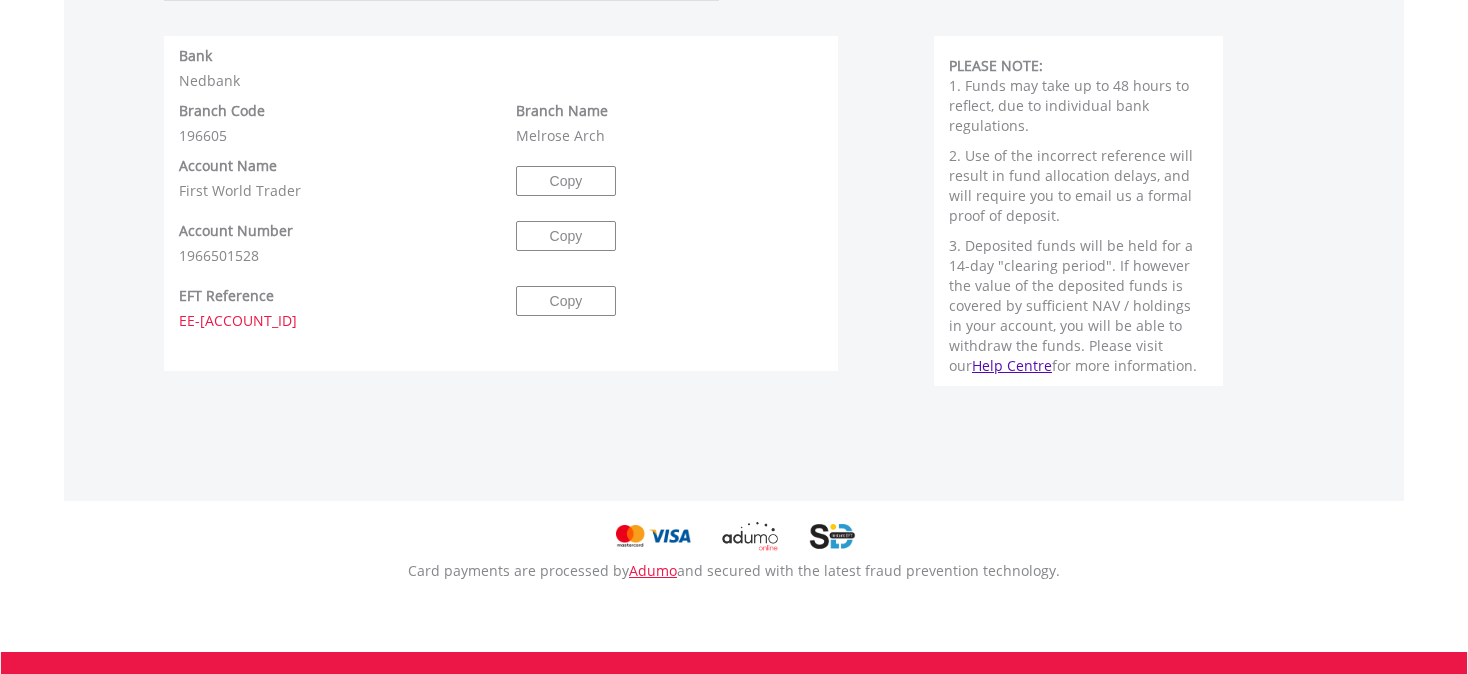 click on "Bank
Nedbank" at bounding box center [501, 68] 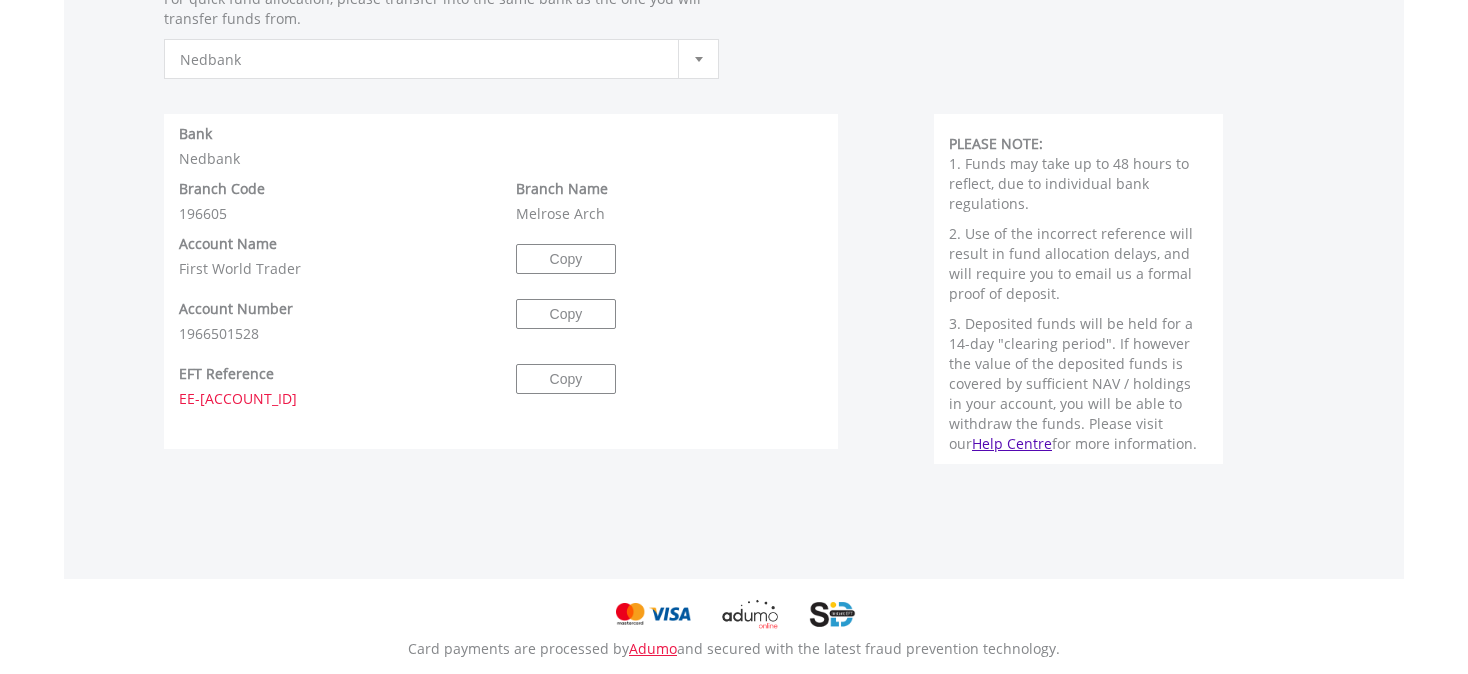 scroll, scrollTop: 1080, scrollLeft: 0, axis: vertical 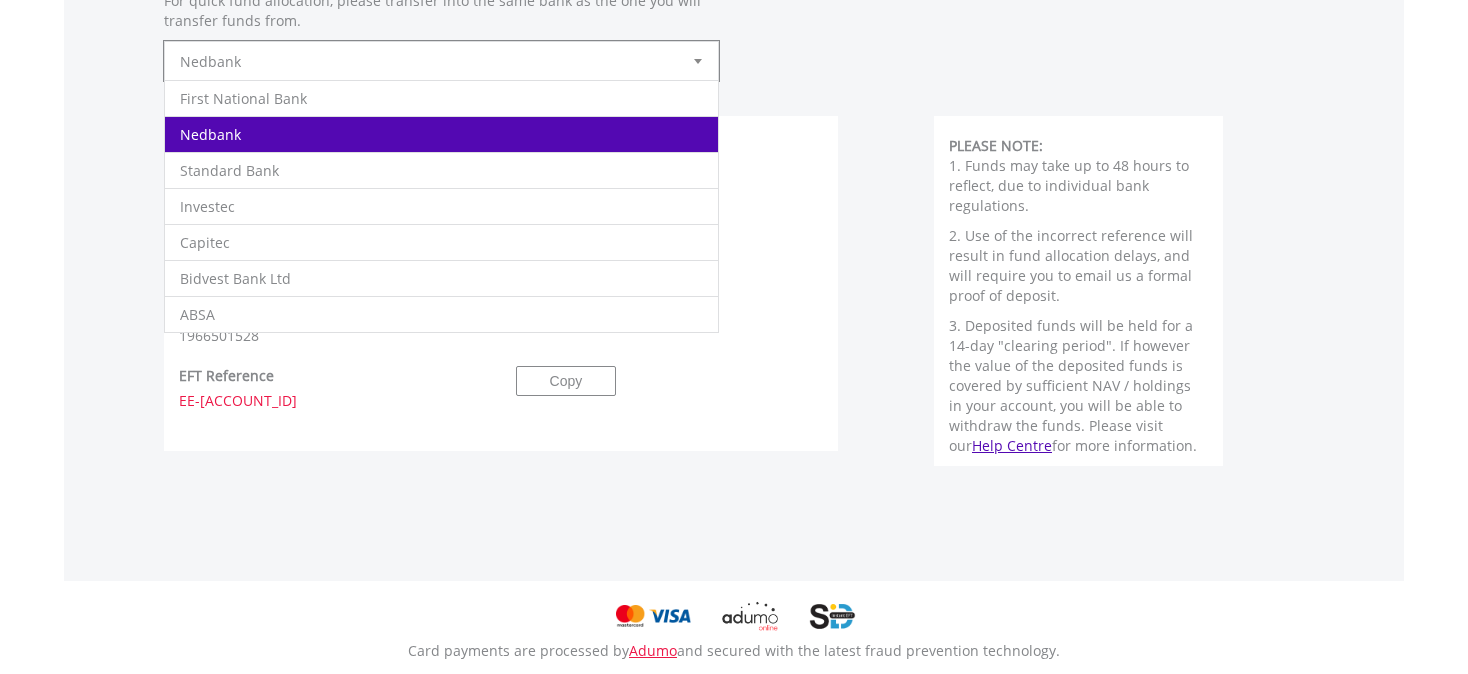 click at bounding box center [698, 61] 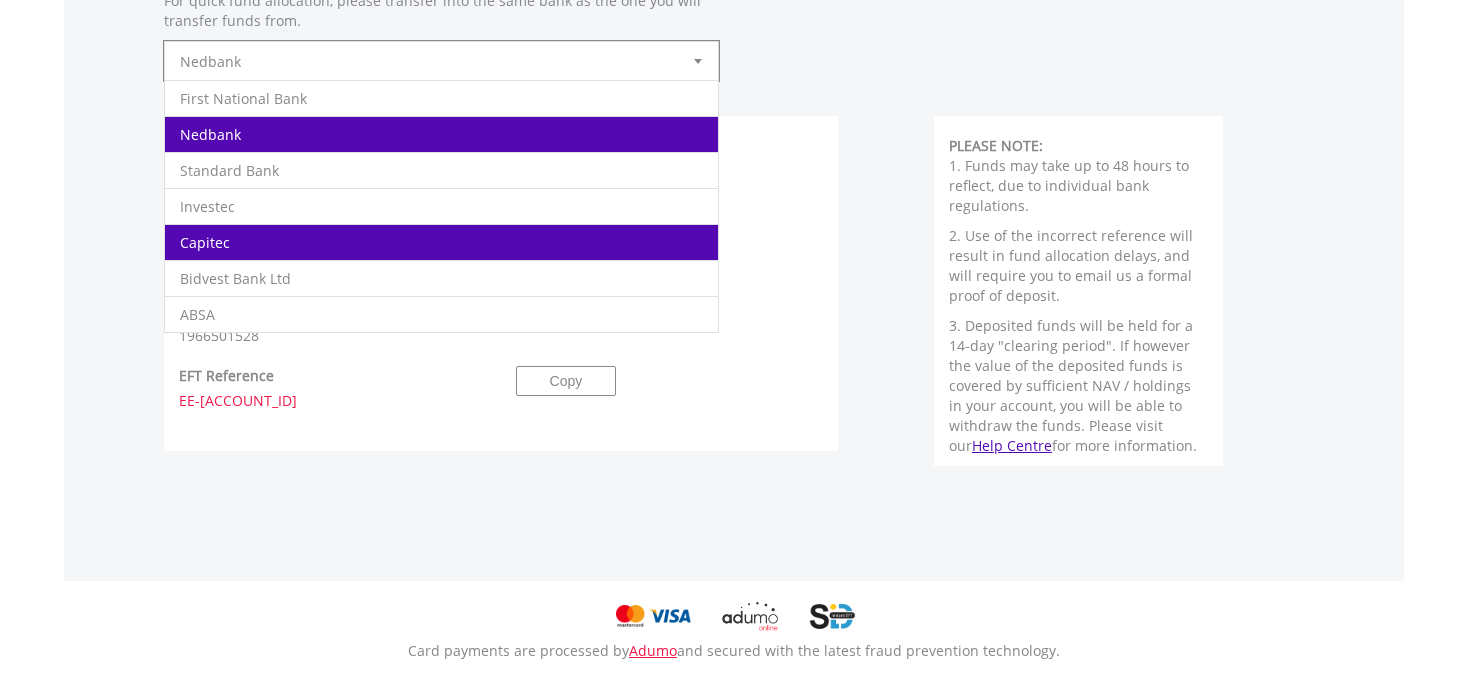 click on "Capitec" at bounding box center [441, 242] 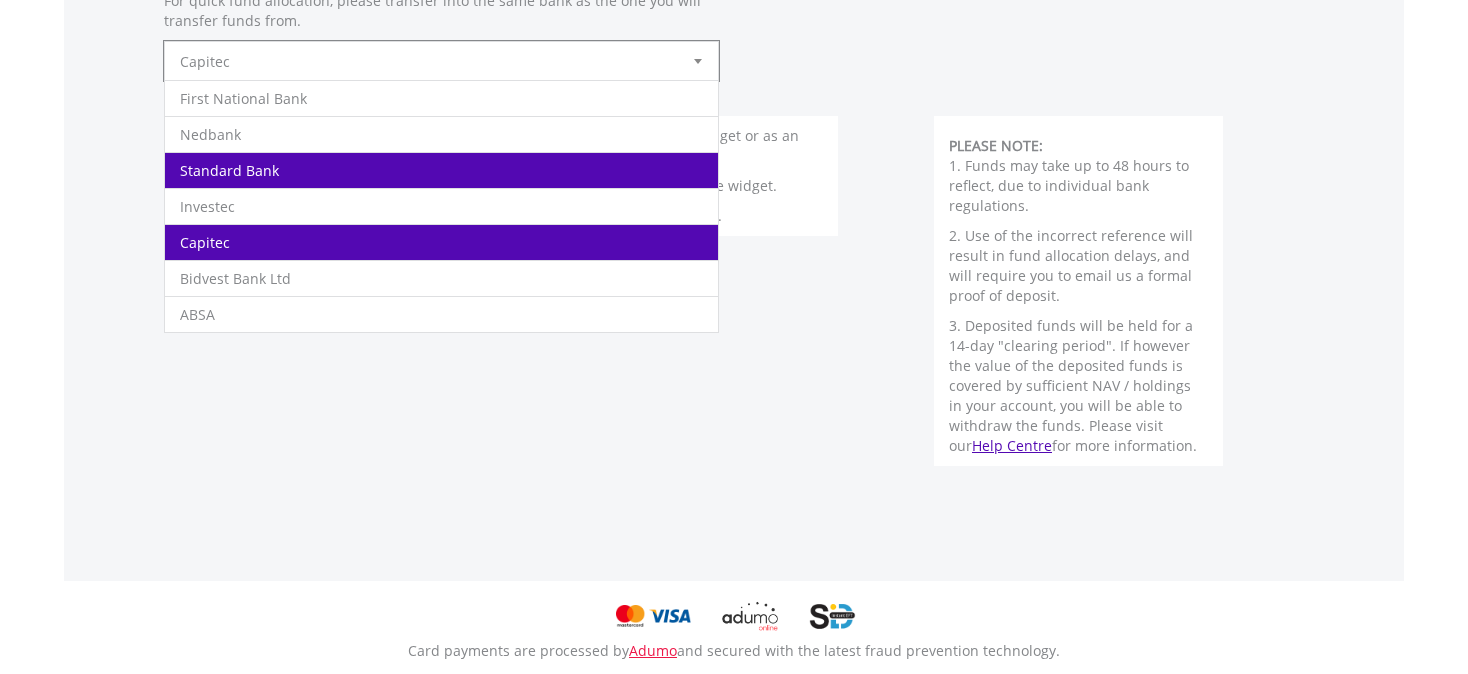 click on "**********" at bounding box center (734, 6) 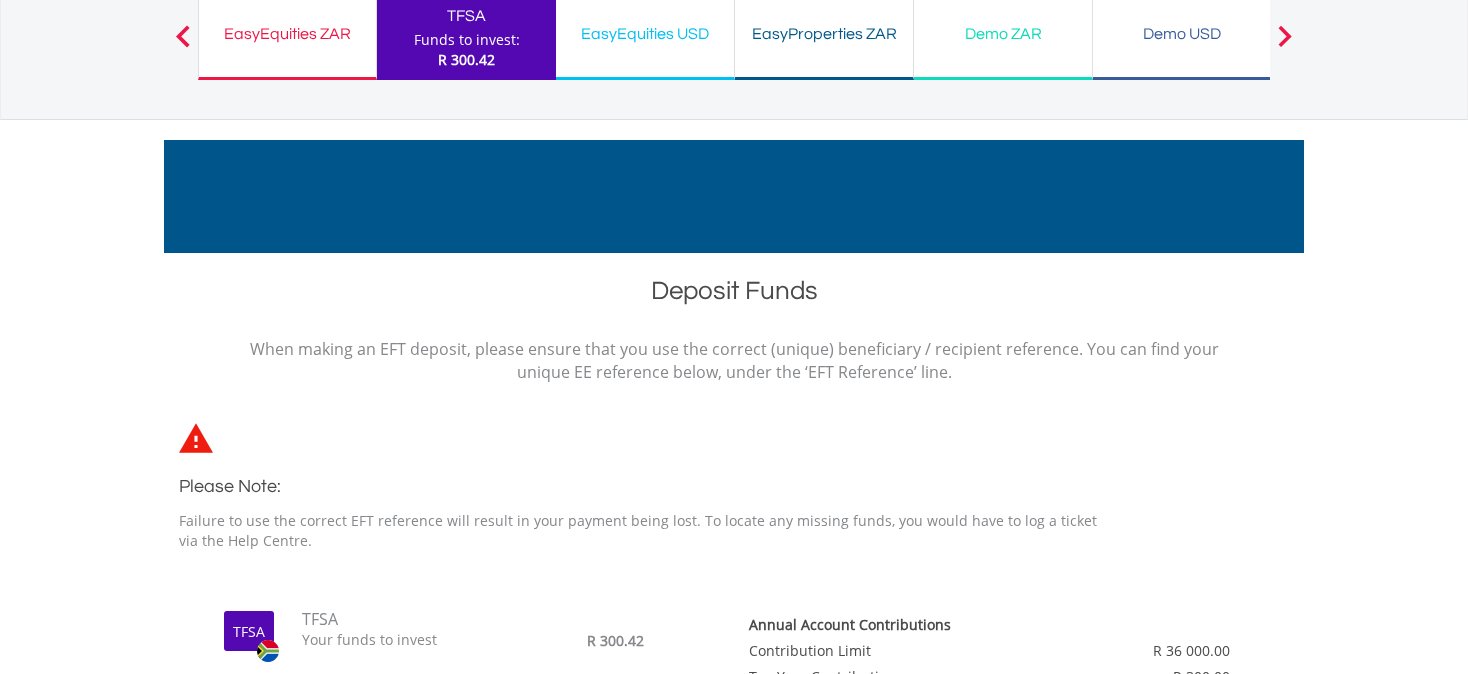 scroll, scrollTop: 0, scrollLeft: 0, axis: both 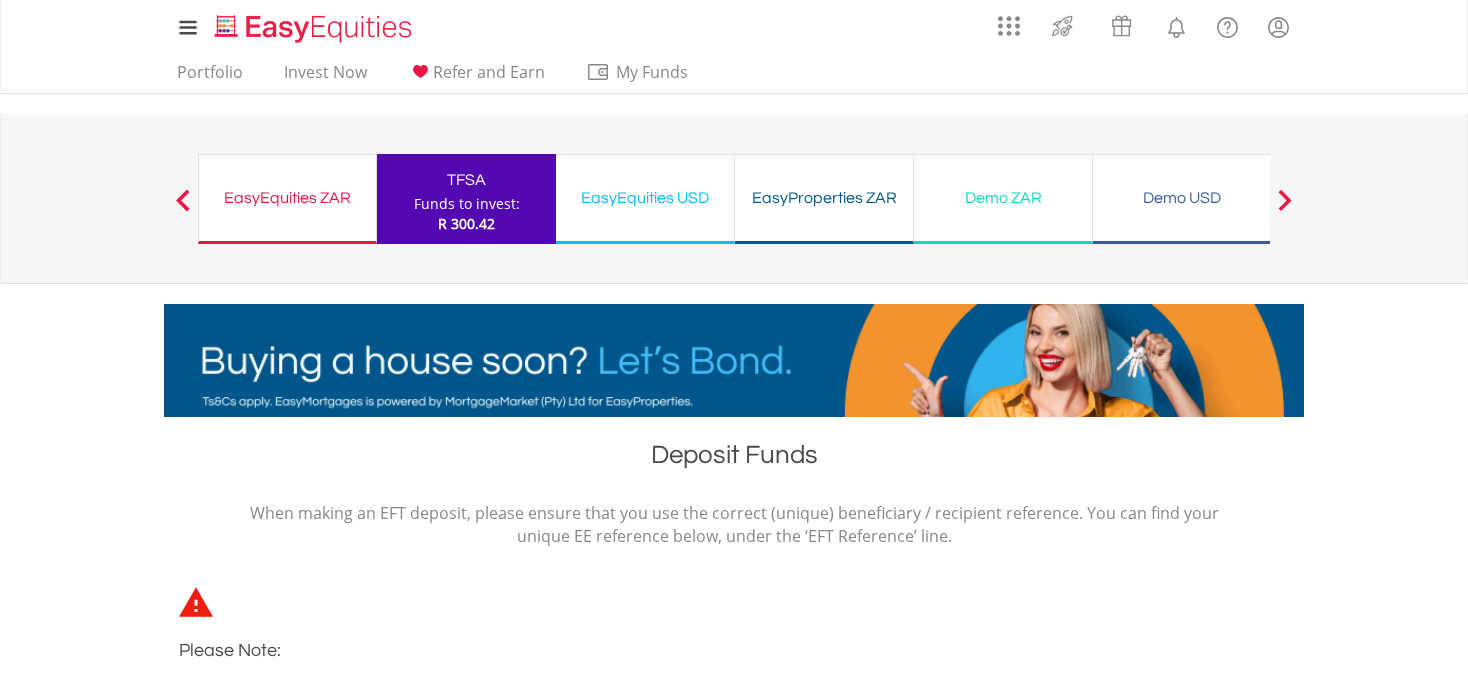 click on "EasyEquities USD
Funds to invest:
R 300.42" at bounding box center [645, 199] 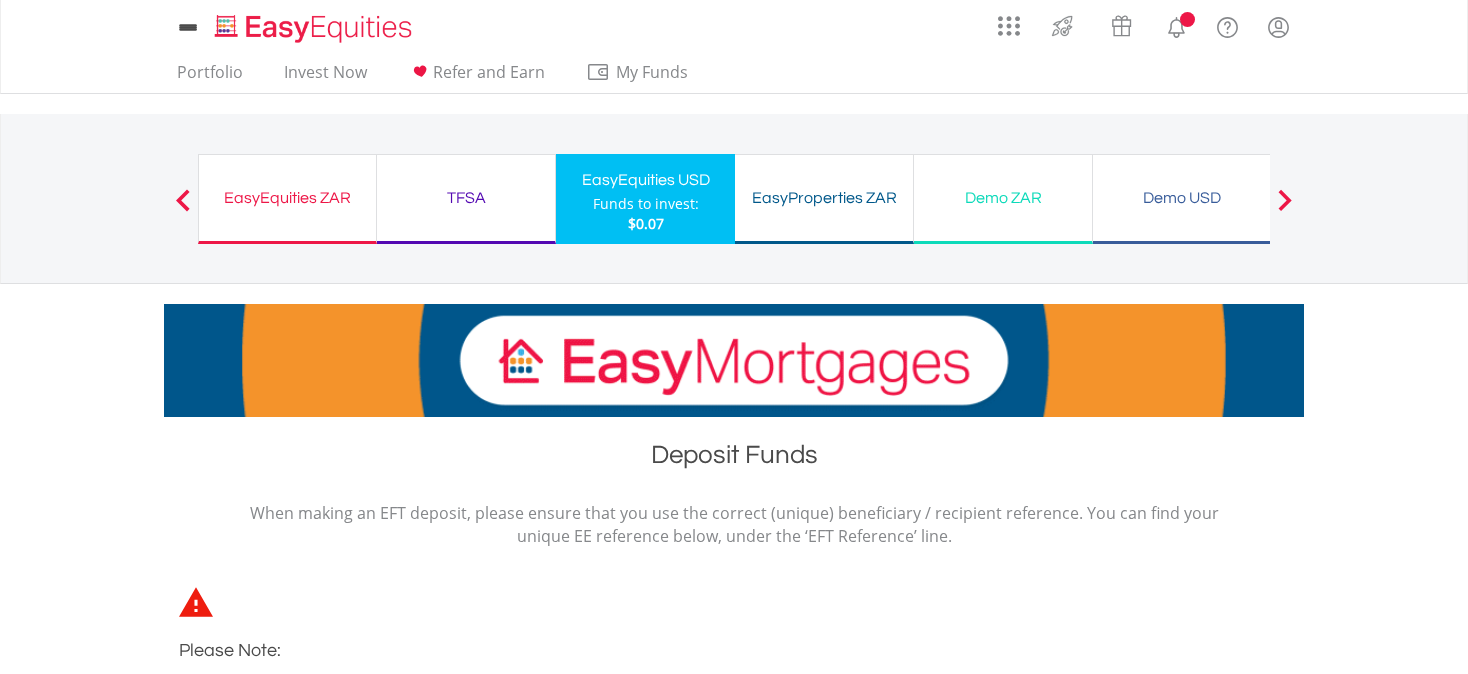 scroll, scrollTop: 0, scrollLeft: 0, axis: both 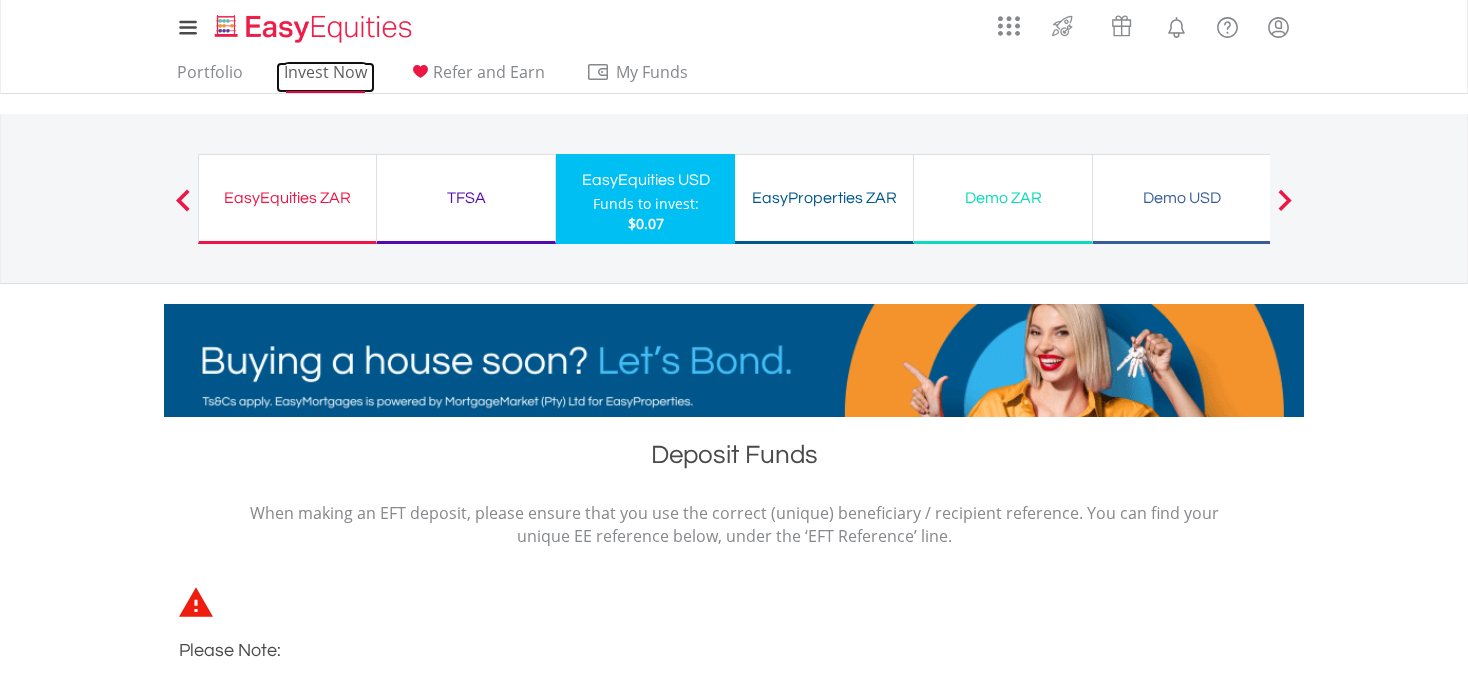click on "Invest Now" at bounding box center (325, 77) 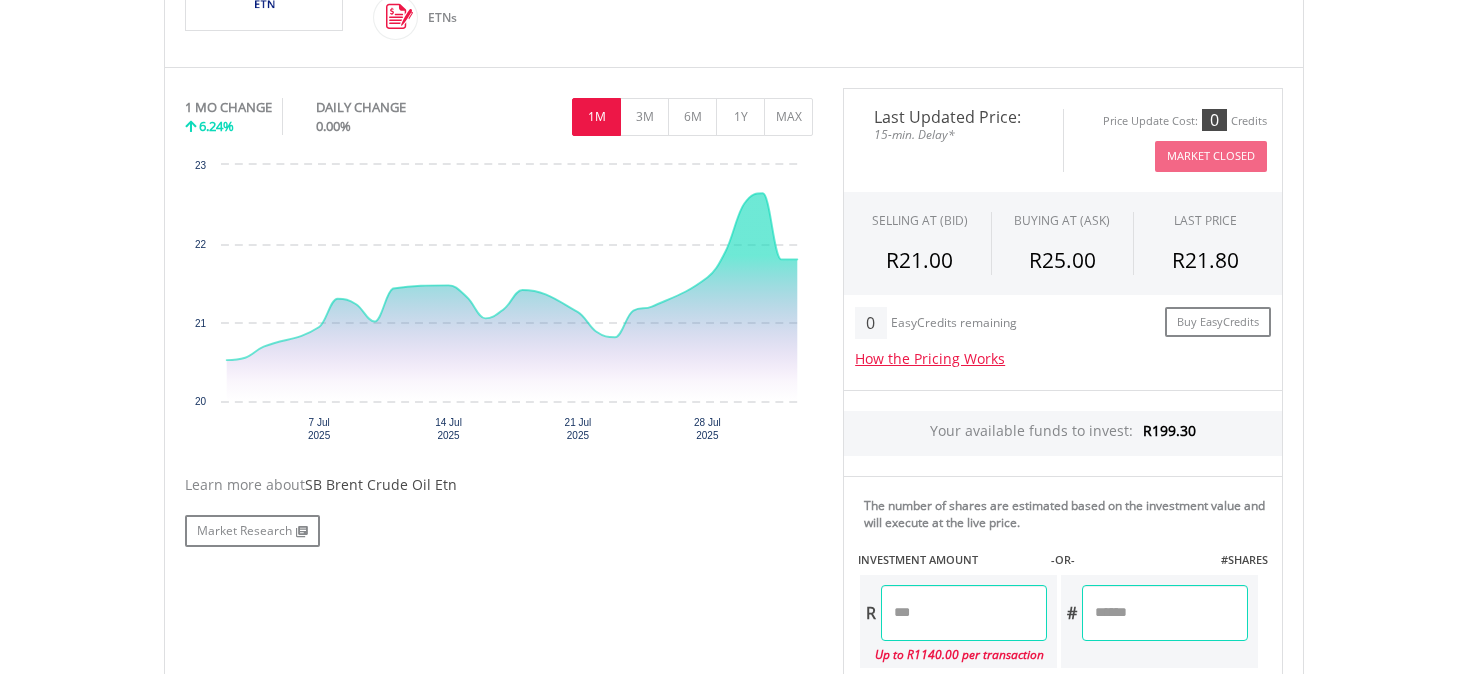 scroll, scrollTop: 600, scrollLeft: 0, axis: vertical 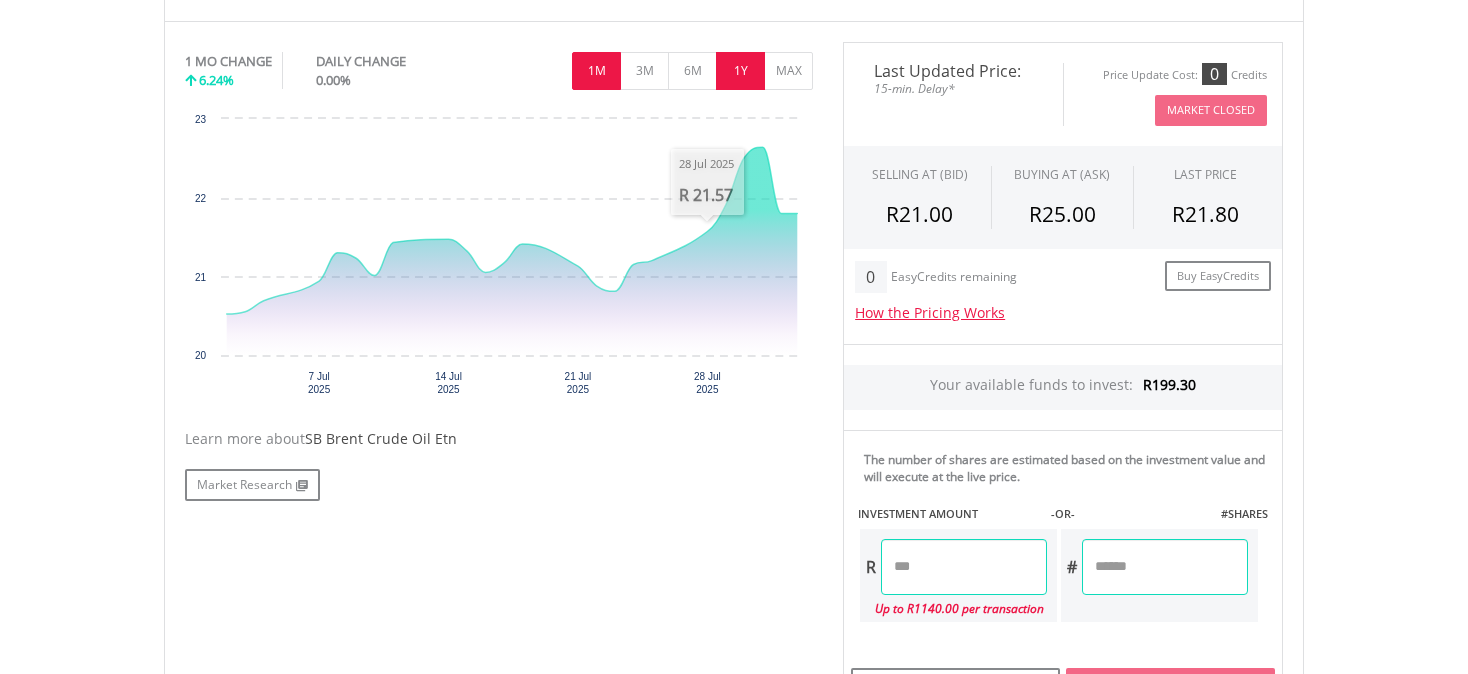 click on "1Y" at bounding box center [740, 71] 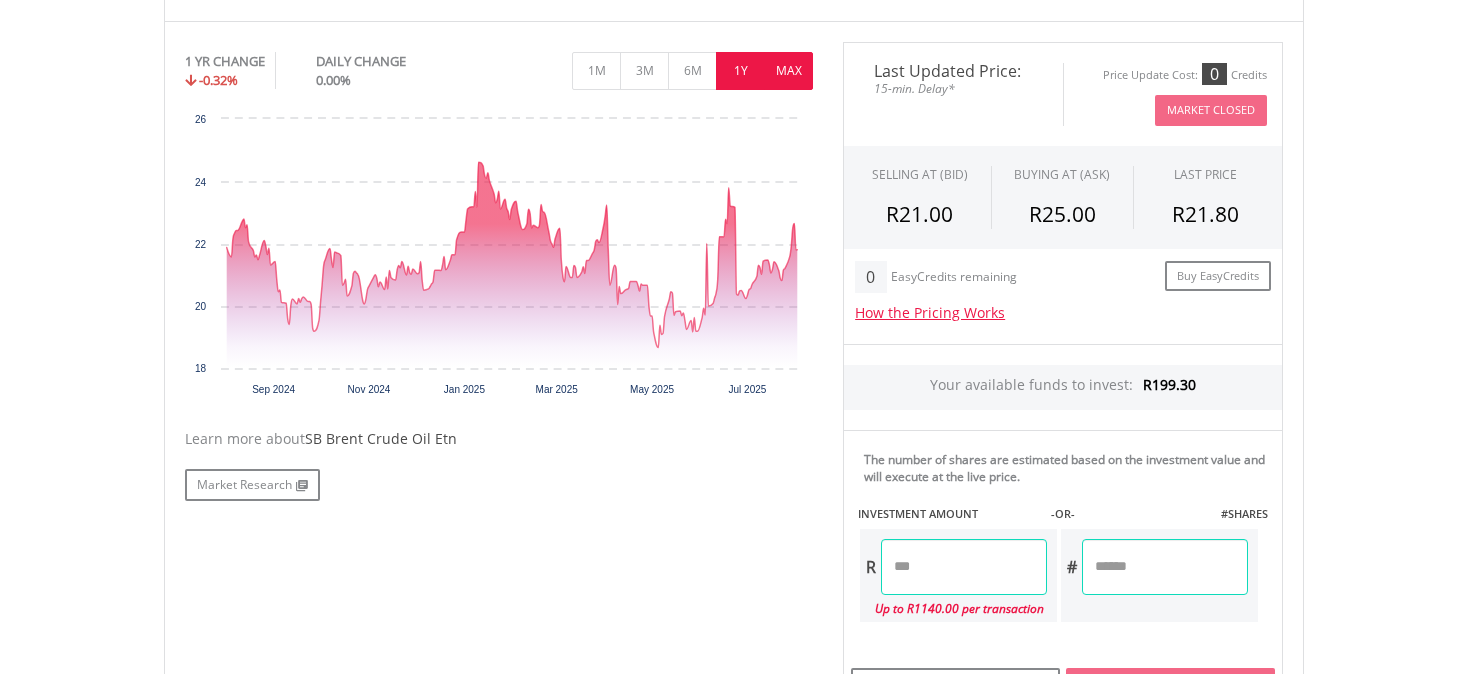 click on "MAX" at bounding box center [788, 71] 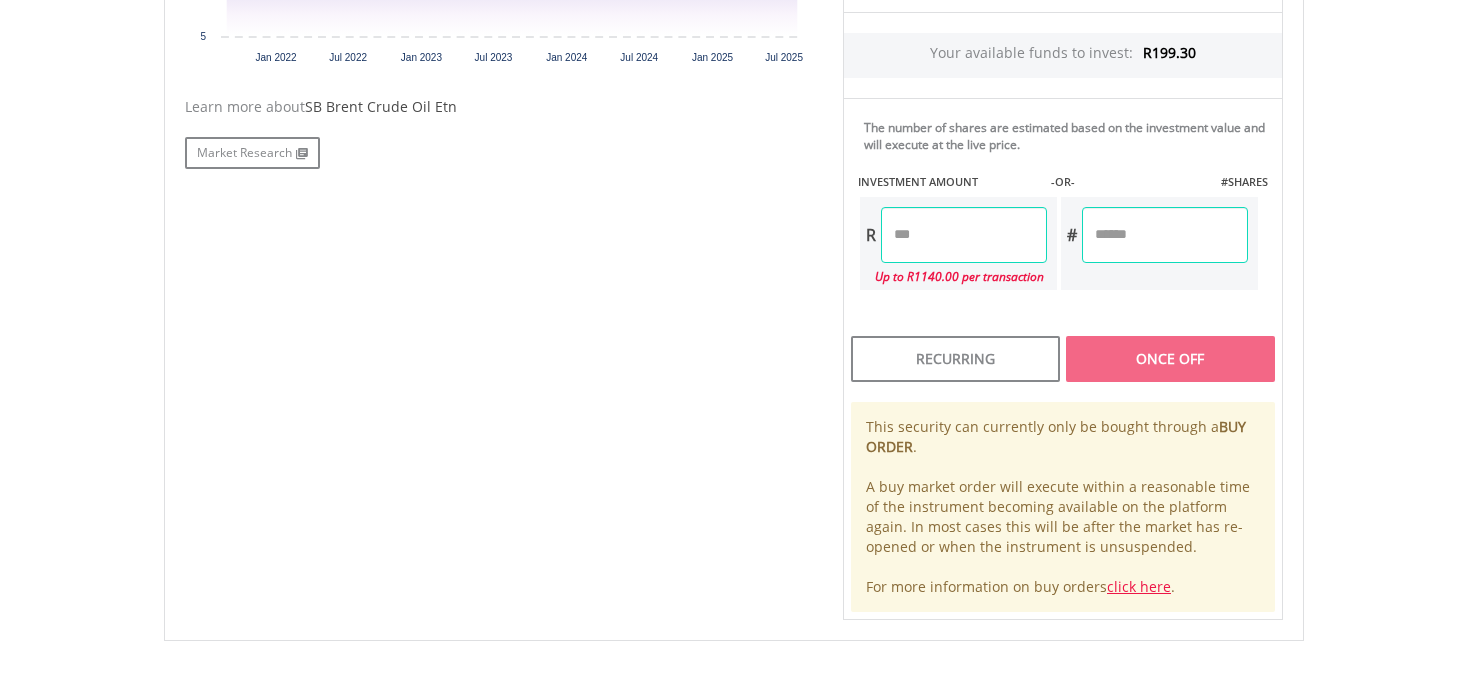 scroll, scrollTop: 1000, scrollLeft: 0, axis: vertical 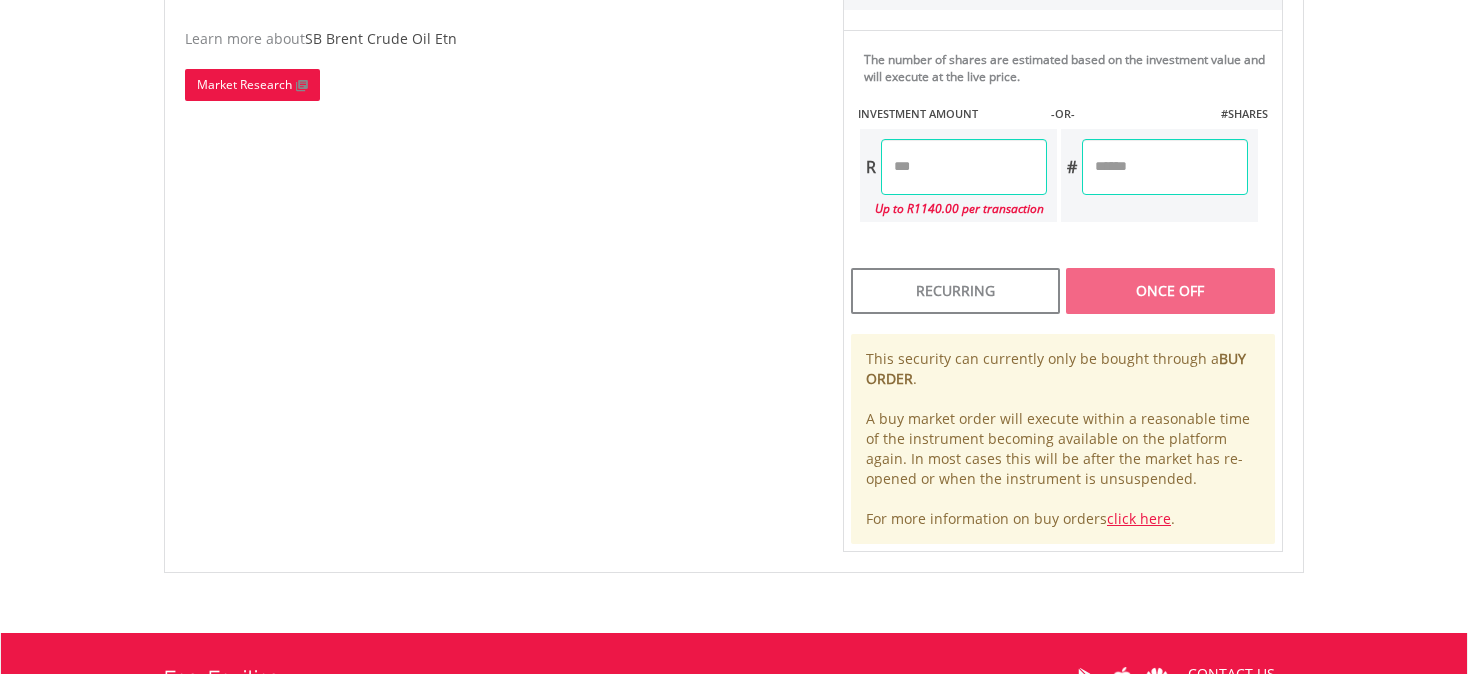 click on "Market Research" at bounding box center (252, 85) 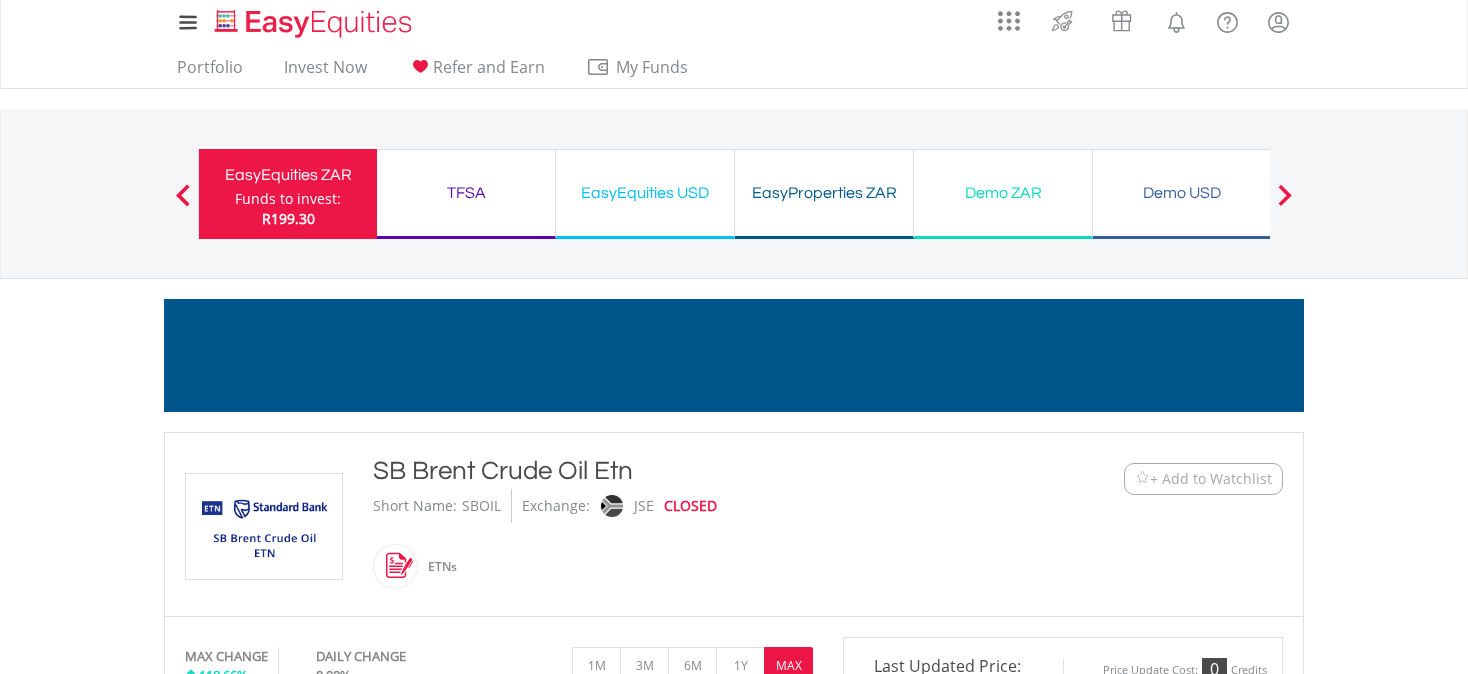 scroll, scrollTop: 0, scrollLeft: 0, axis: both 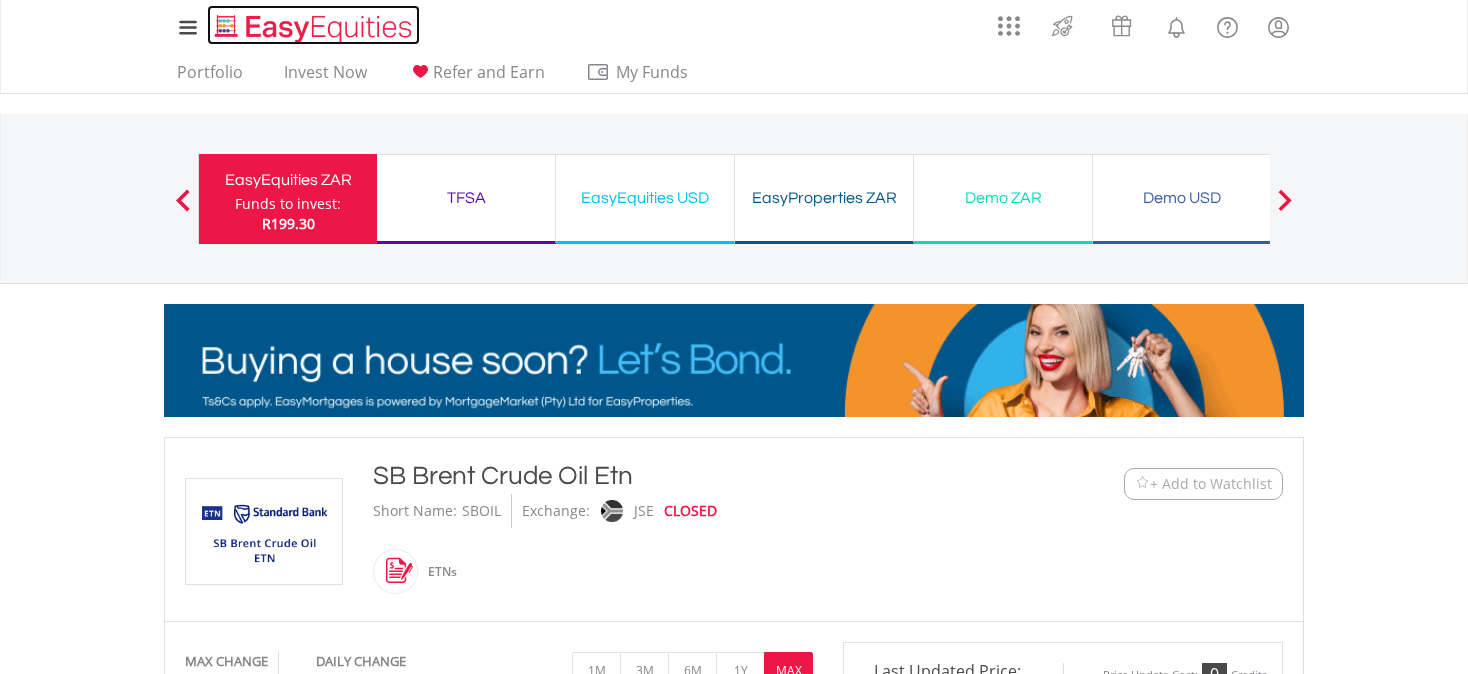 click at bounding box center (315, 28) 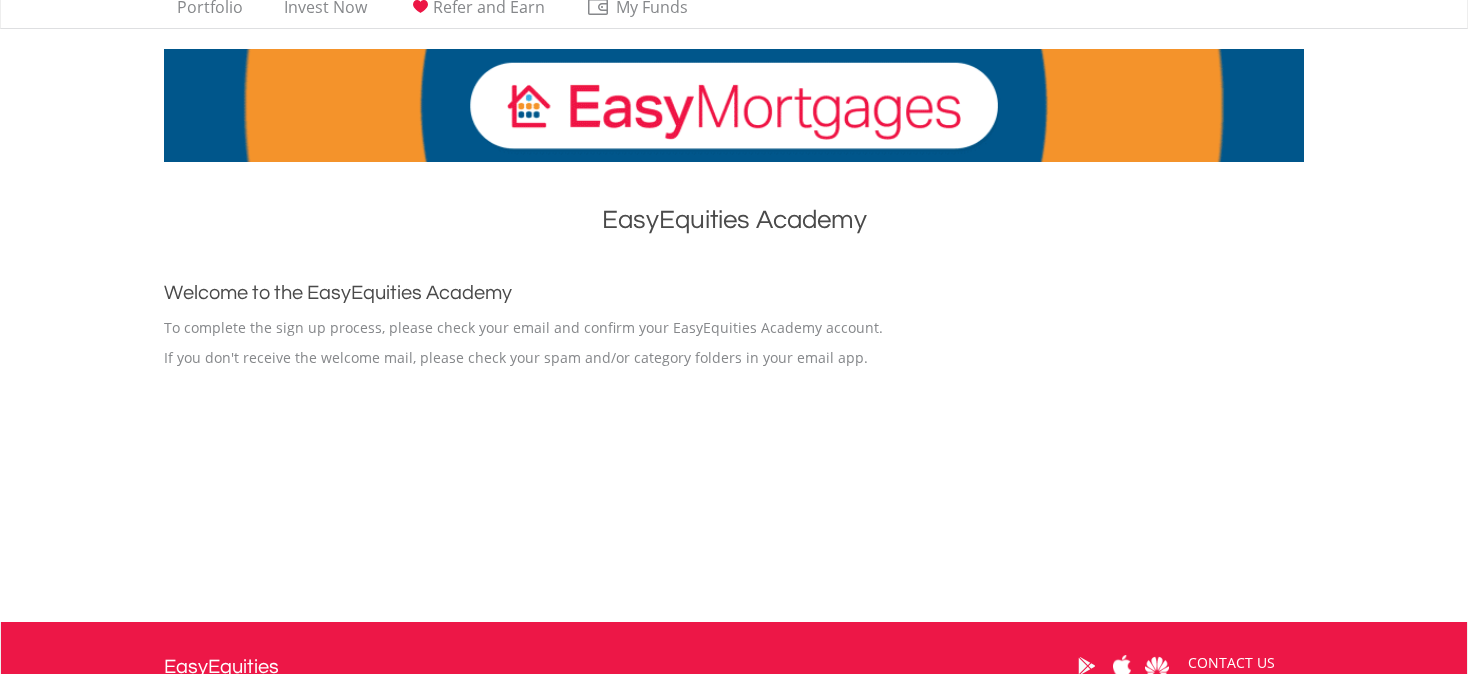 scroll, scrollTop: 0, scrollLeft: 0, axis: both 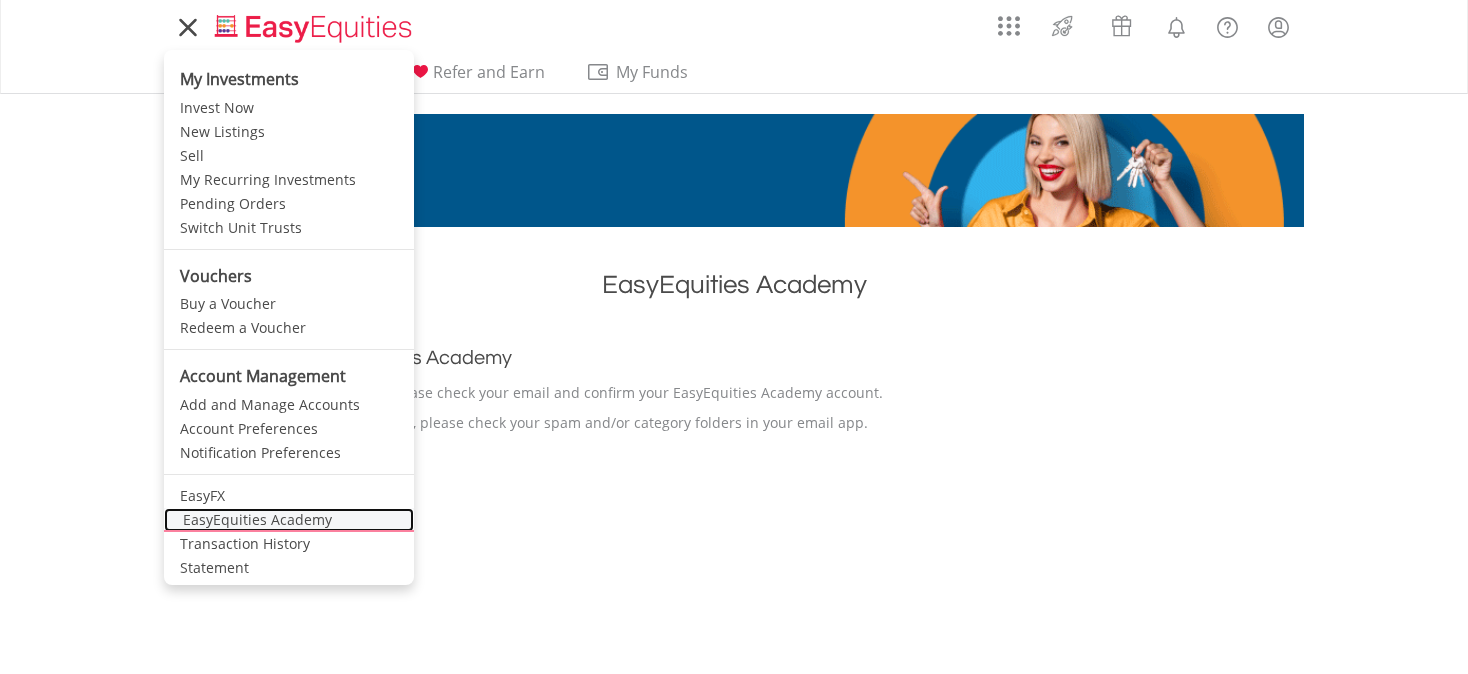 click on "EasyEquities Academy" at bounding box center [289, 520] 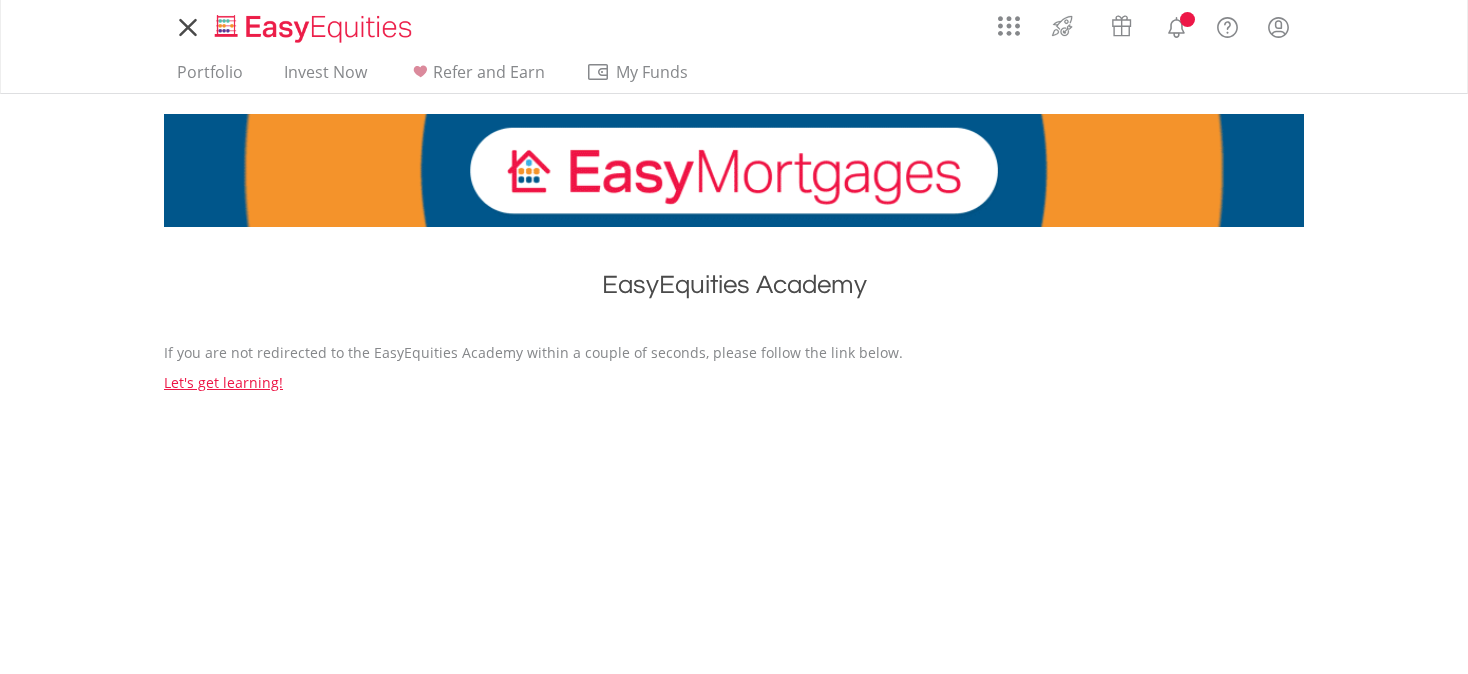 scroll, scrollTop: 0, scrollLeft: 0, axis: both 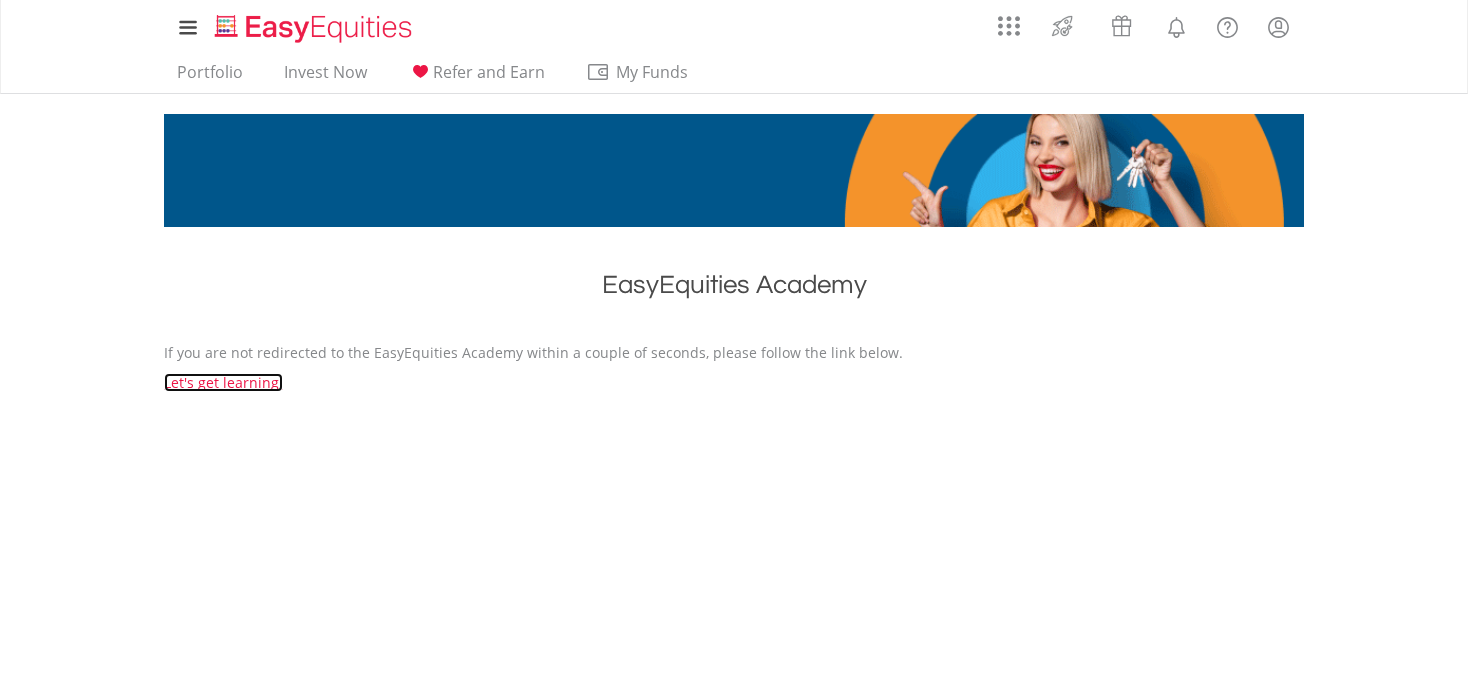 click on "Let's get learning!" at bounding box center [223, 382] 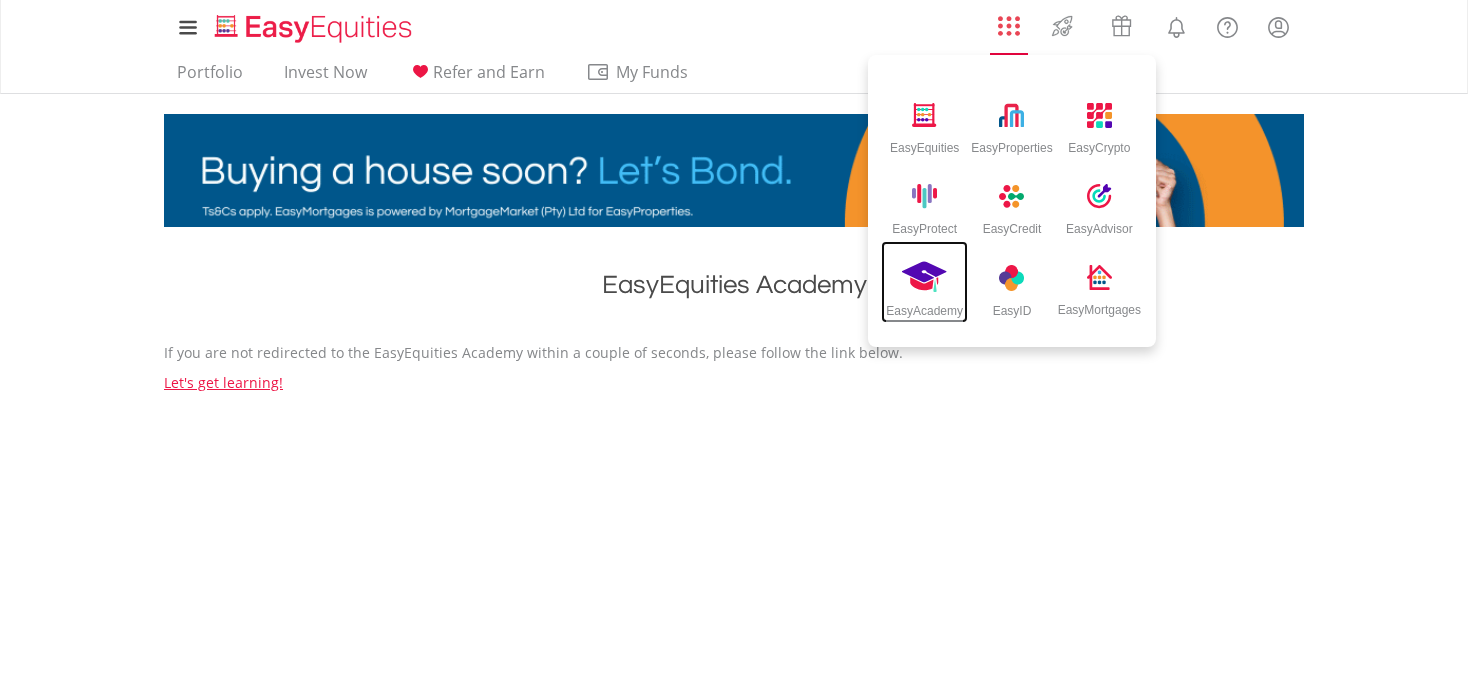 click at bounding box center [925, 277] 